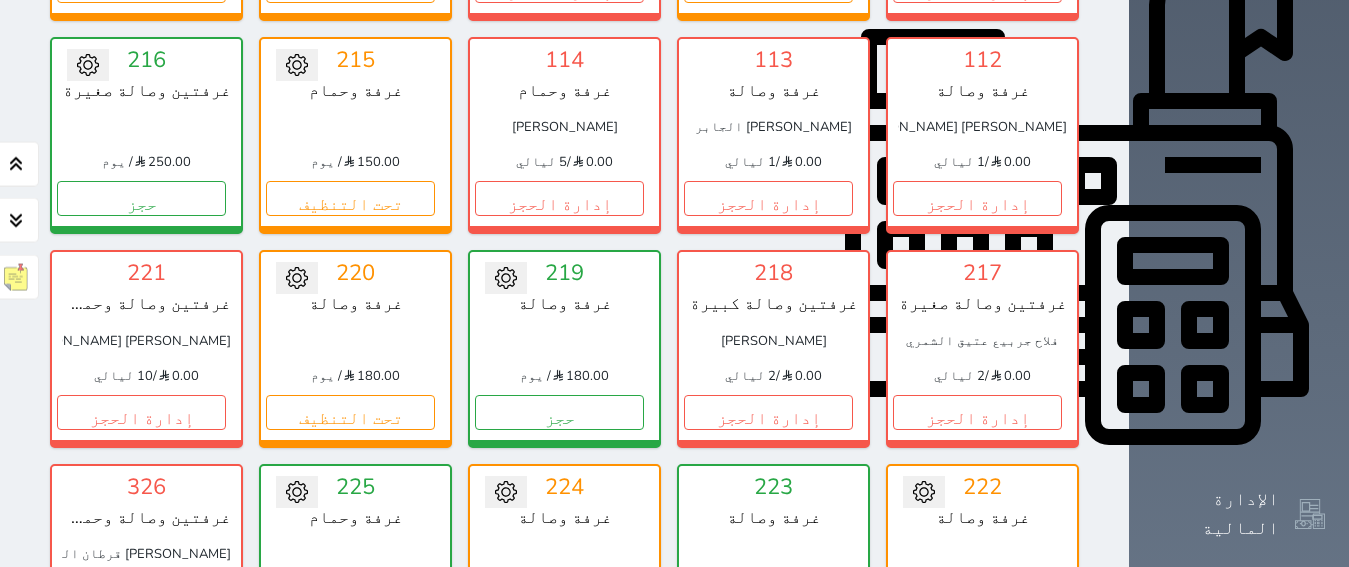 scroll, scrollTop: 708, scrollLeft: 0, axis: vertical 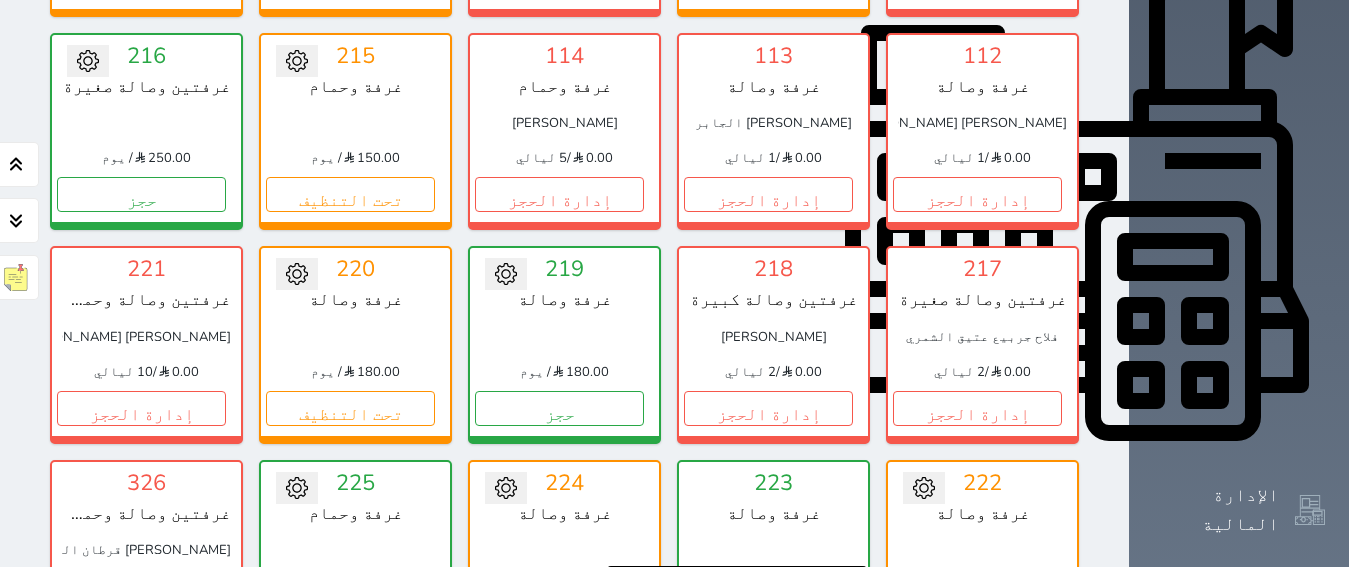 click on "1" at bounding box center [835, 621] 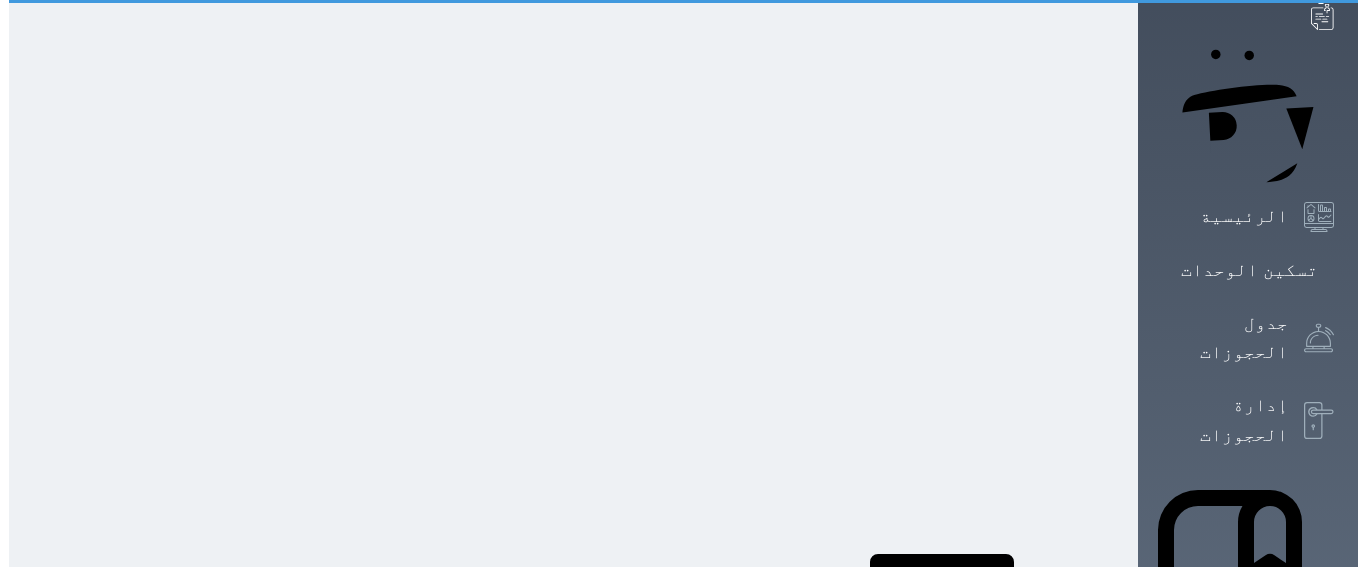 scroll, scrollTop: 0, scrollLeft: 0, axis: both 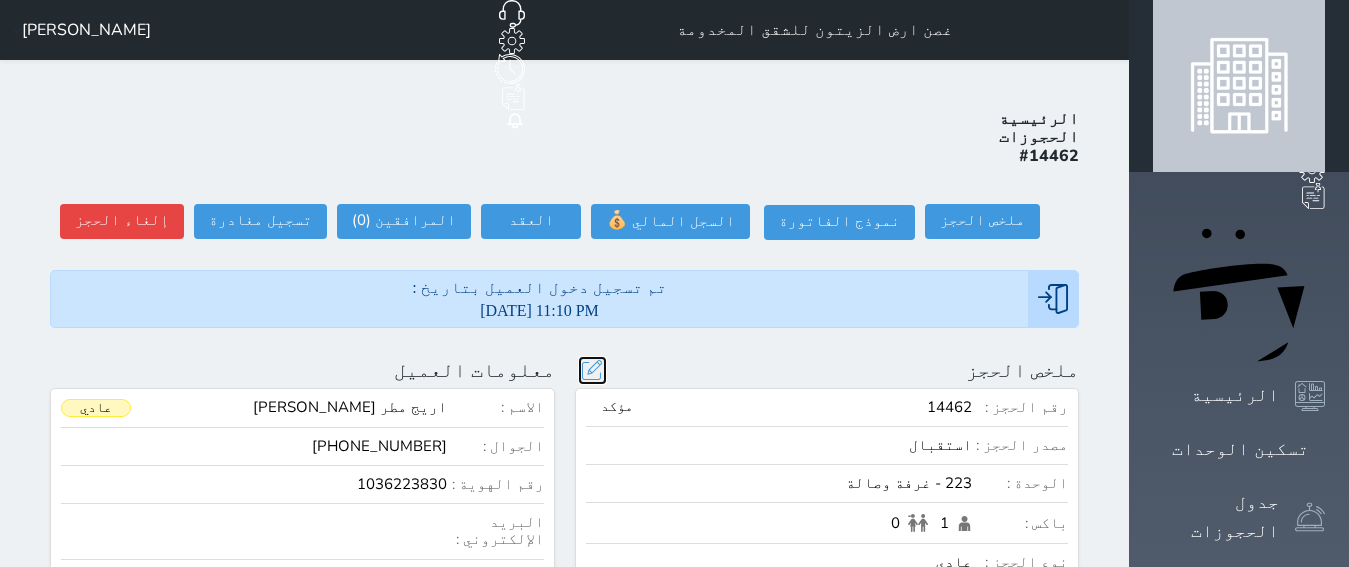 click at bounding box center (592, 370) 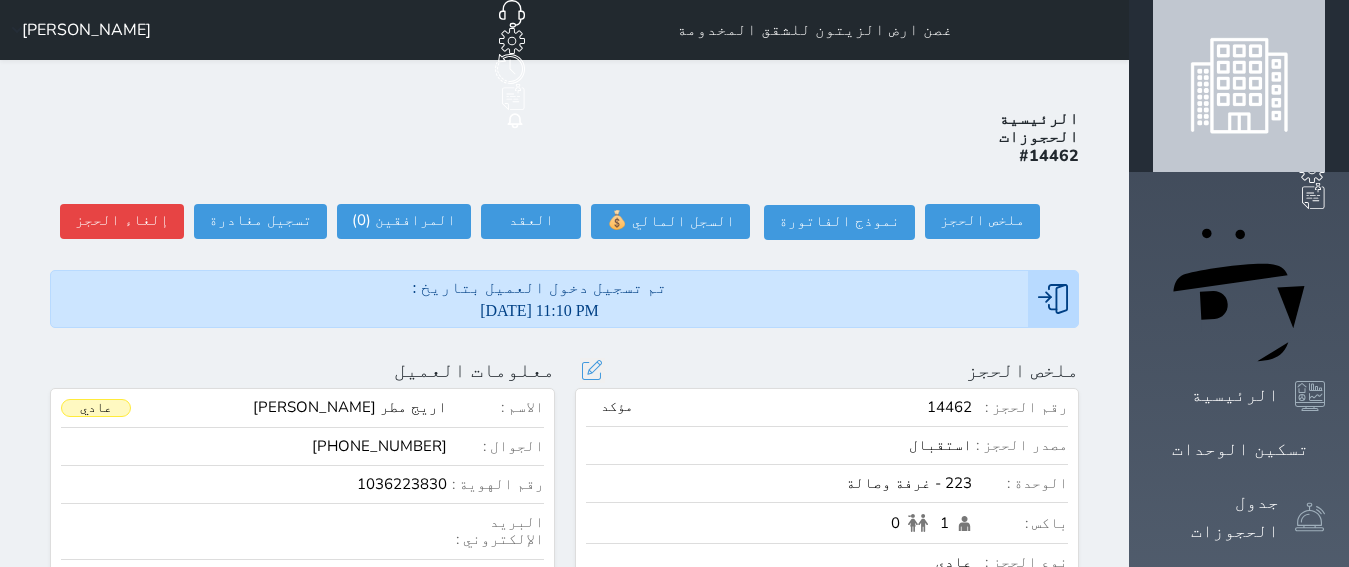 click at bounding box center (0, 0) 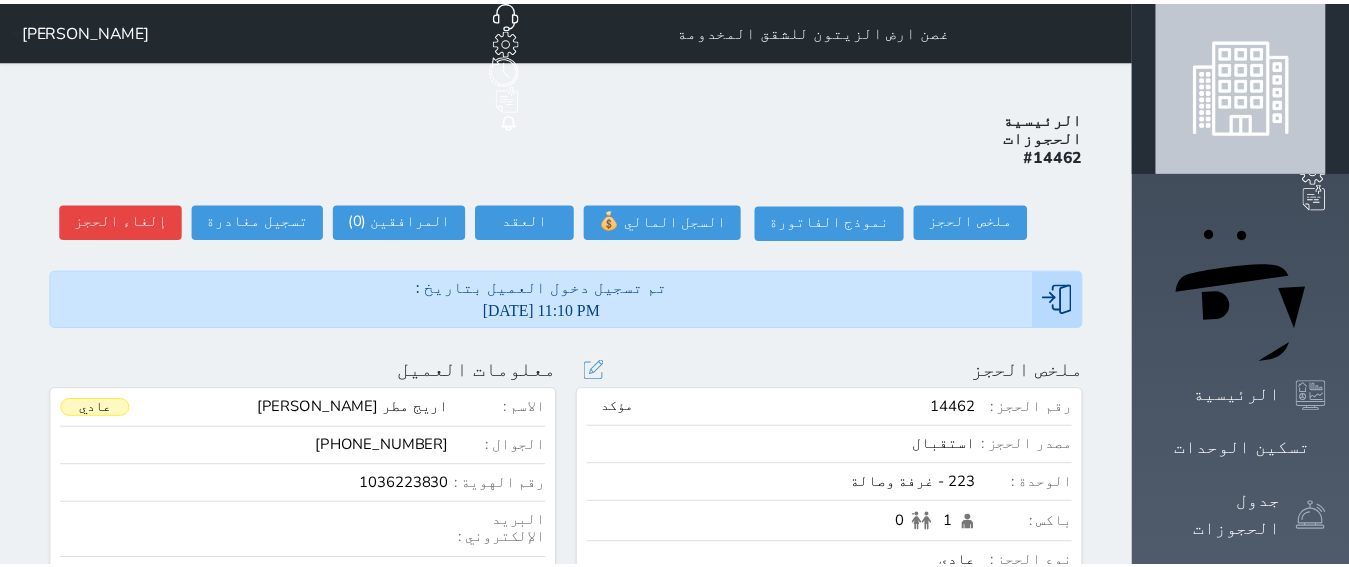 scroll, scrollTop: 45, scrollLeft: 0, axis: vertical 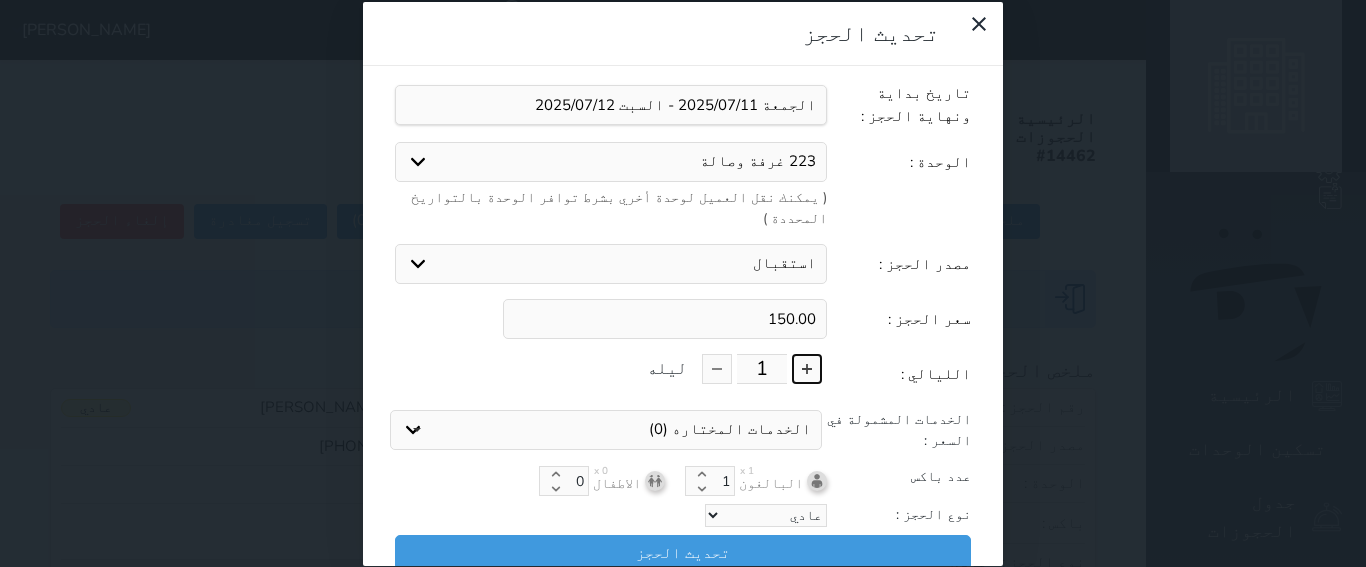click at bounding box center (807, 369) 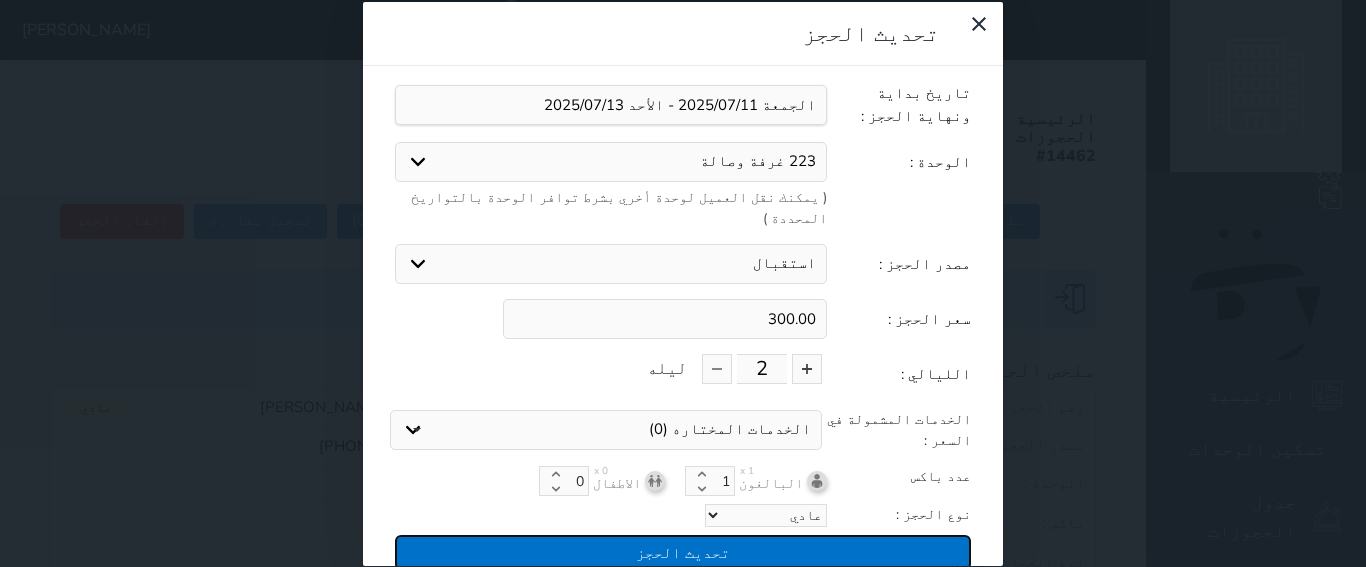 click on "تحديث الحجز" at bounding box center (683, 552) 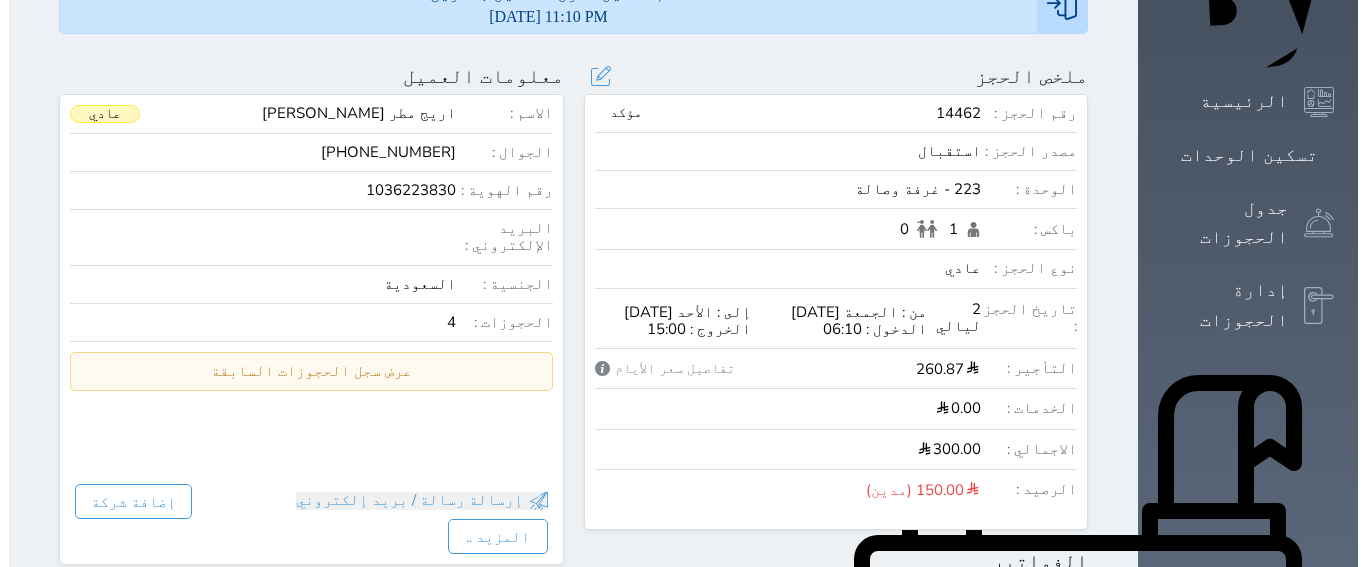 scroll, scrollTop: 0, scrollLeft: 0, axis: both 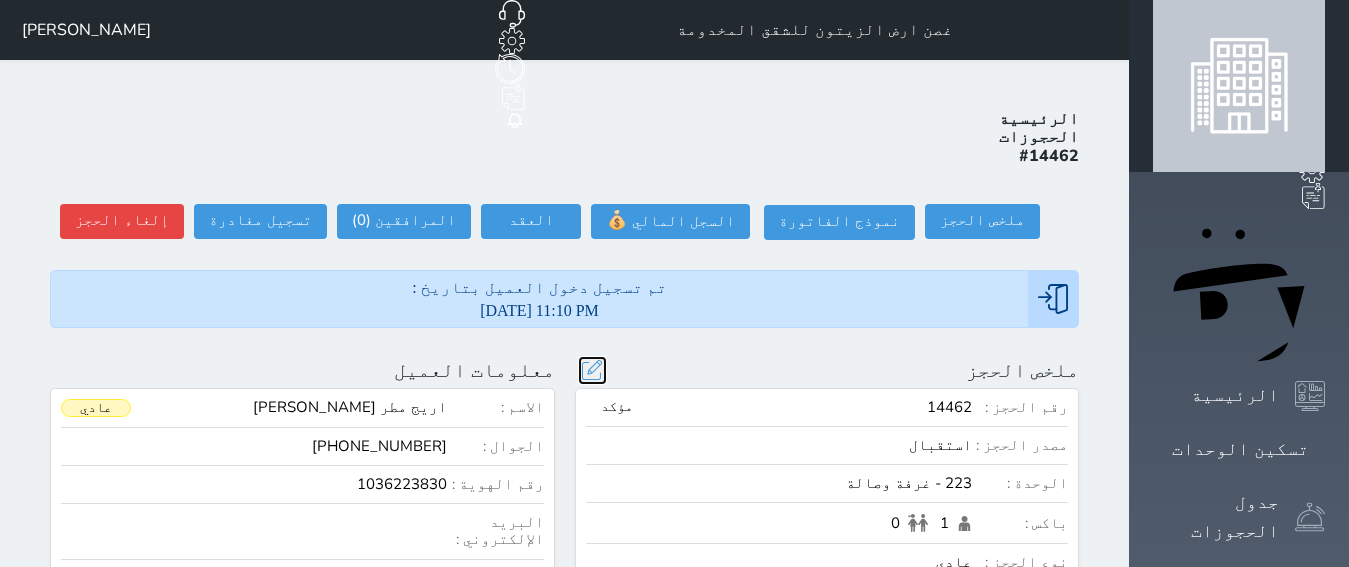 click at bounding box center (592, 370) 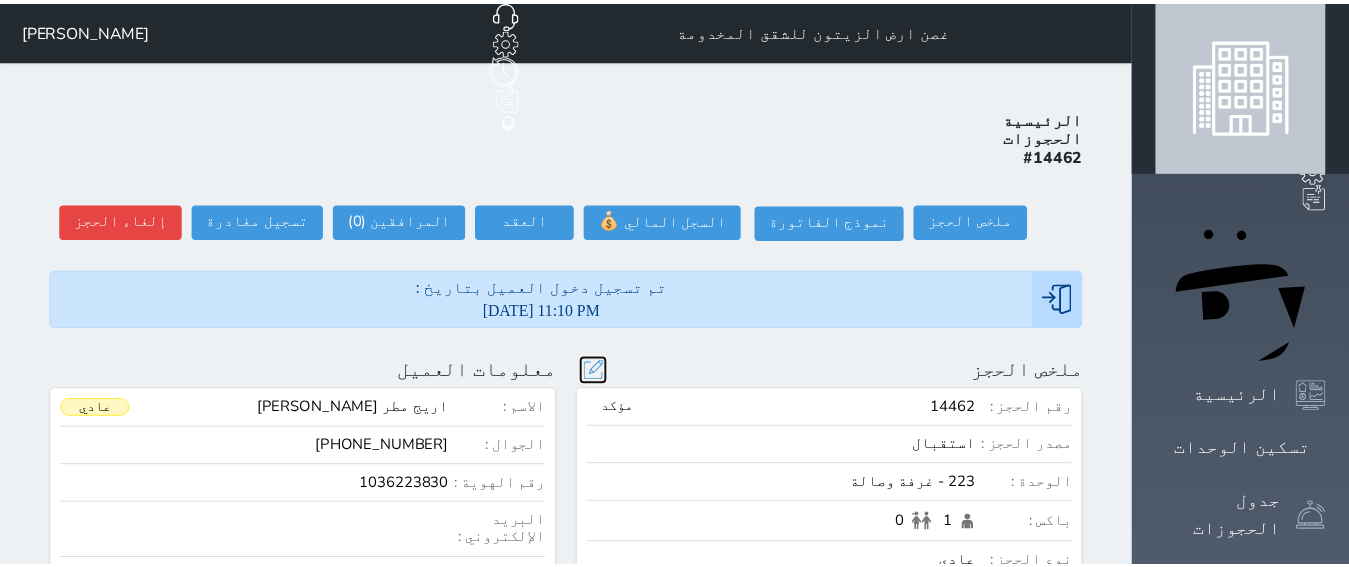 scroll, scrollTop: 45, scrollLeft: 0, axis: vertical 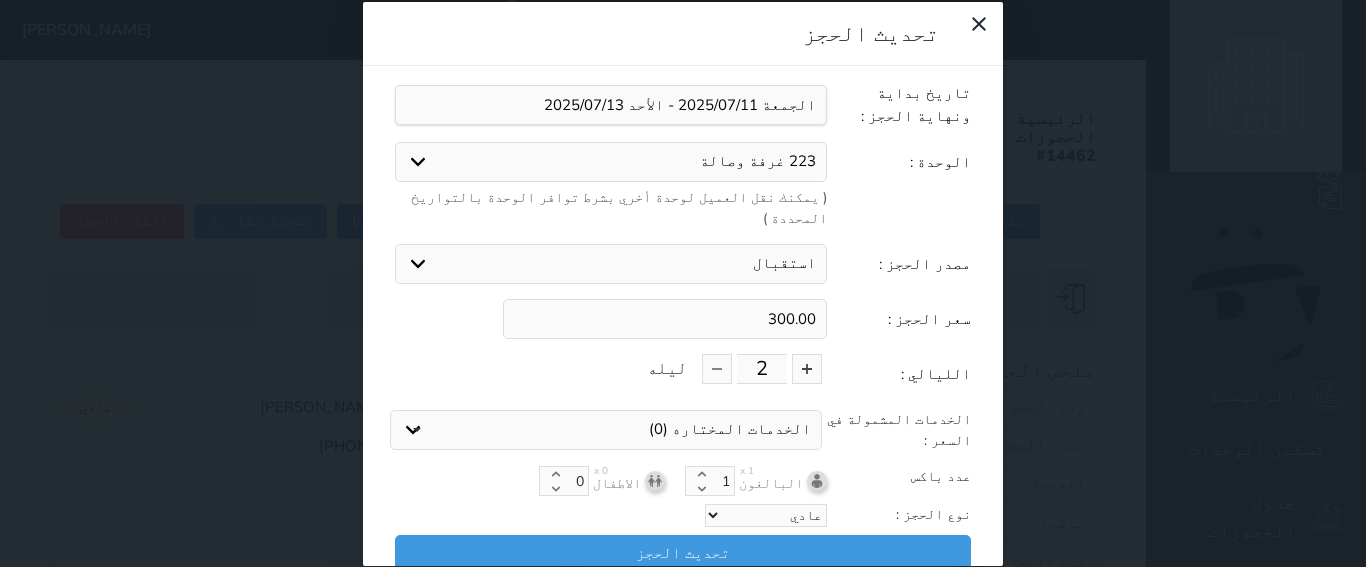 click on "تحديث الحجز                       نوع الإيجار :     يومي     شهري   تاريخ بداية ونهاية الحجز :     الوحدة :   223 غرفة وصالة   104 غرفتين وصالة صغيرة 105 غرفتين وصالة صغيرة 216 غرفتين وصالة صغيرة 219 غرفة وصالة 225 غرفة وحمام 329 غرفة وصالة   ( يمكنك نقل العميل لوحدة أخري بشرط توافر الوحدة بالتواريخ المحددة )   مصدر الحجز :   استقبال الموقع الإلكتروني بوكينج المسافر اكسبيديا مواقع التواصل الإجتماعي اويو اخرى     سعر الحجز :   300.00         الليالي :     2     ليله    الخدمات المشمولة في السعر :   الخدمات المختاره (0)  تحديد الكل  ×  فطار   عدد باكس           البالغون   x 1   1                             الاطفال   x 0   0" at bounding box center [683, 283] 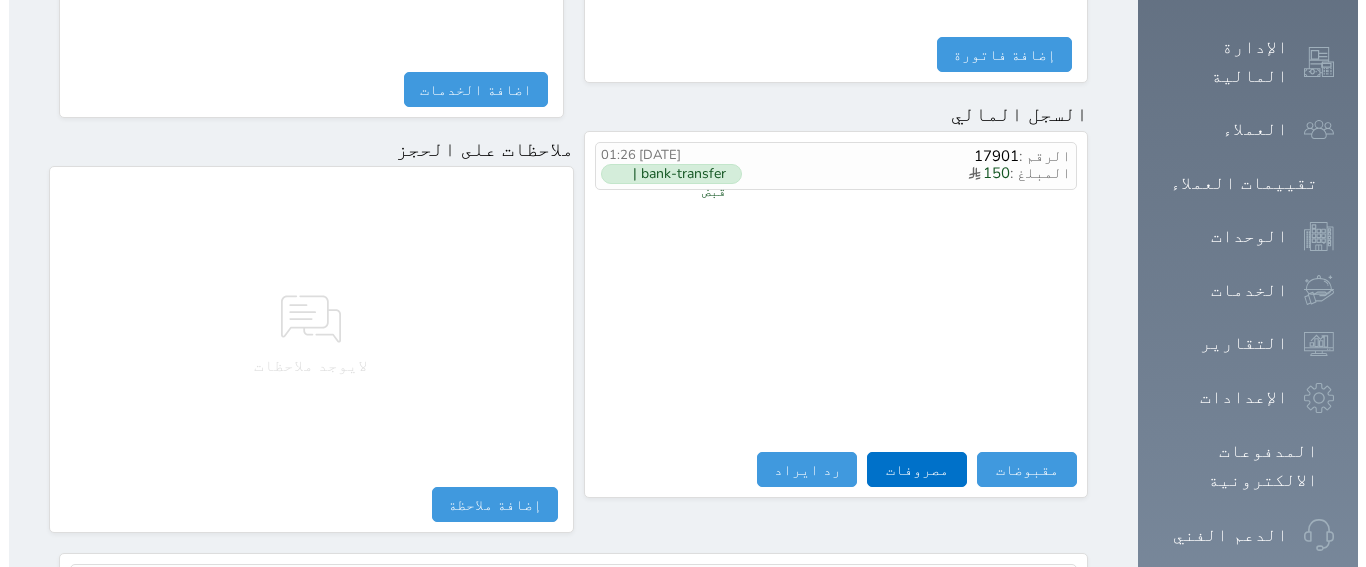 scroll, scrollTop: 1213, scrollLeft: 0, axis: vertical 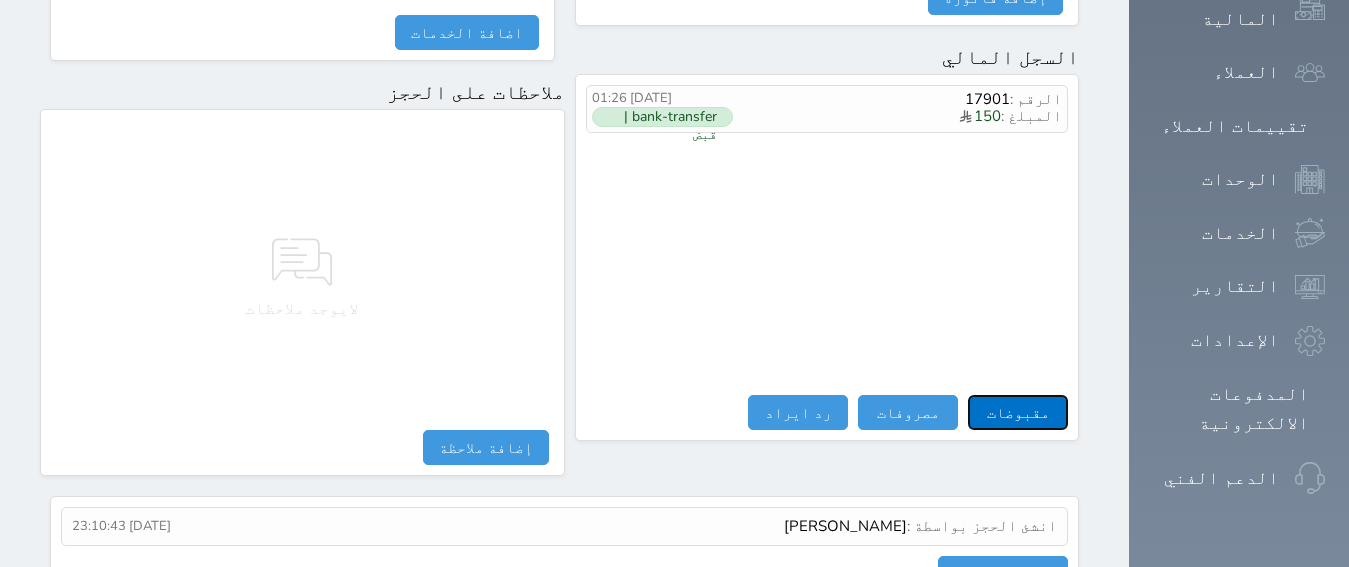 click on "مقبوضات" at bounding box center (1018, 412) 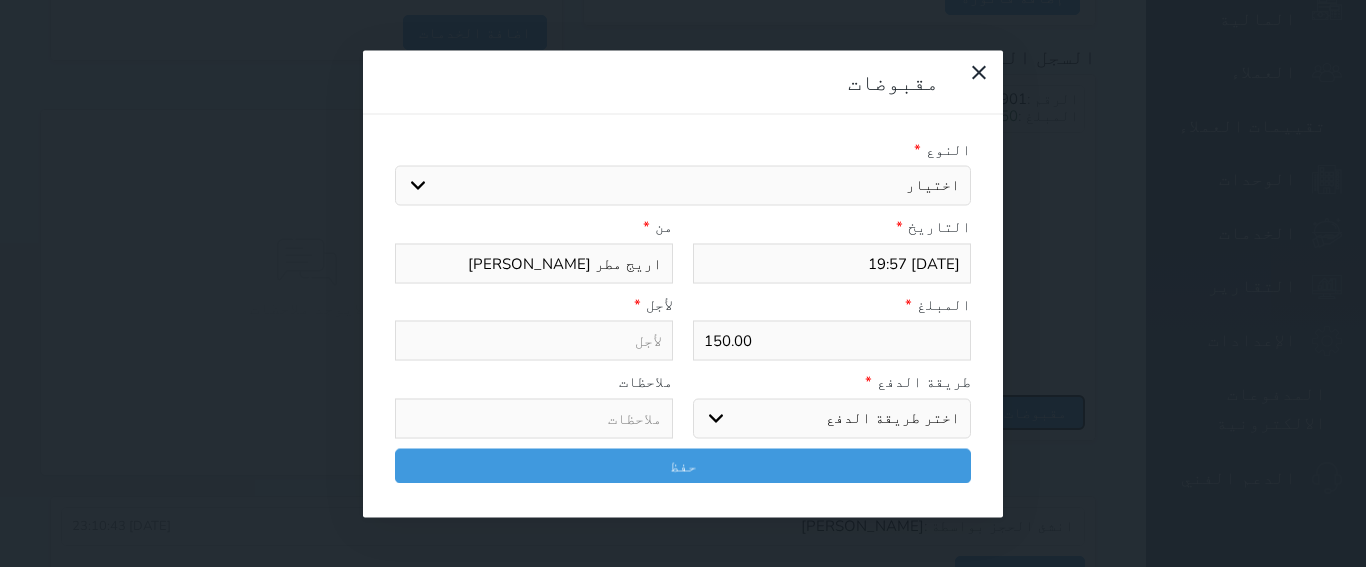 select 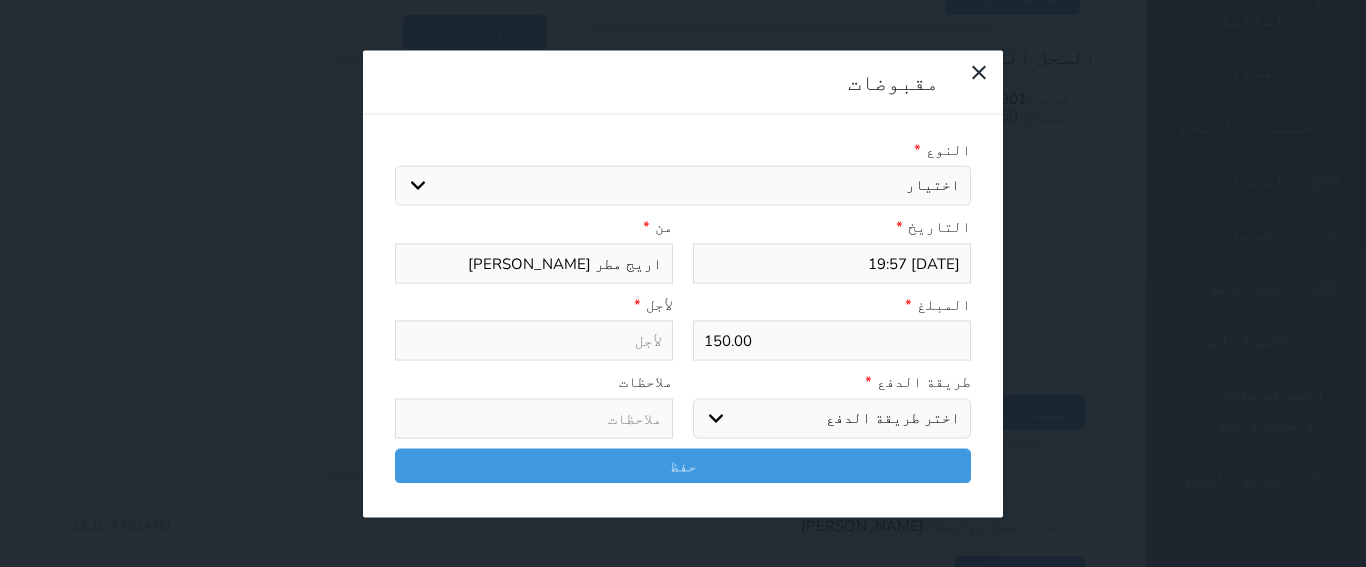 select on "23255" 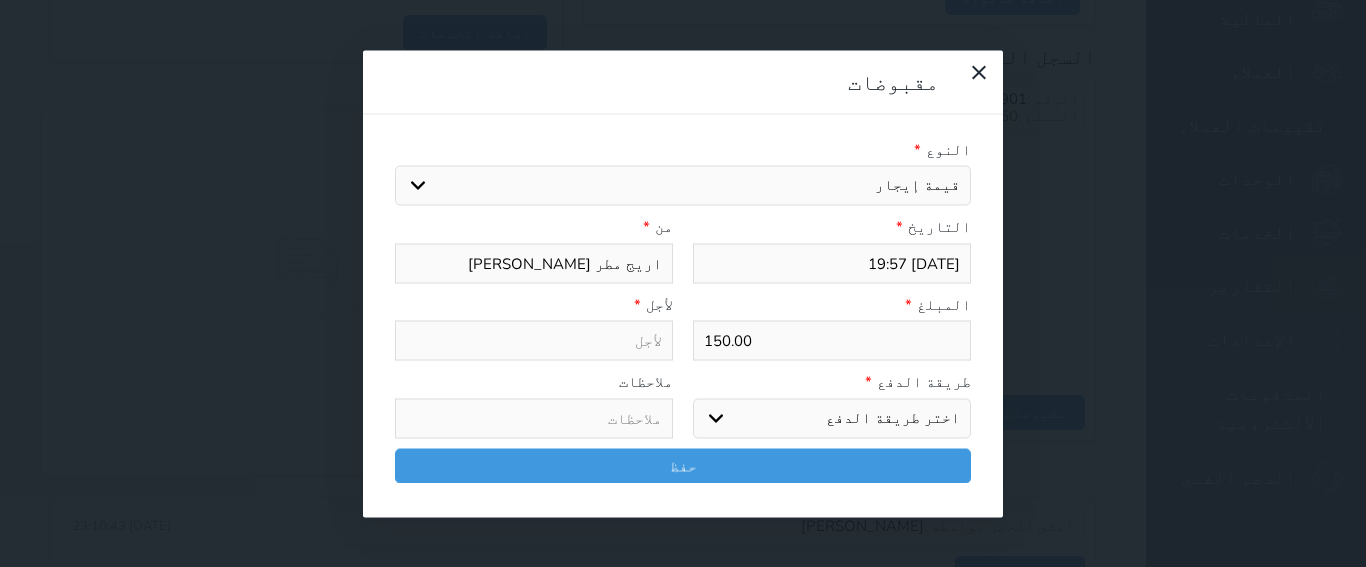 click on "قيمة إيجار" at bounding box center (0, 0) 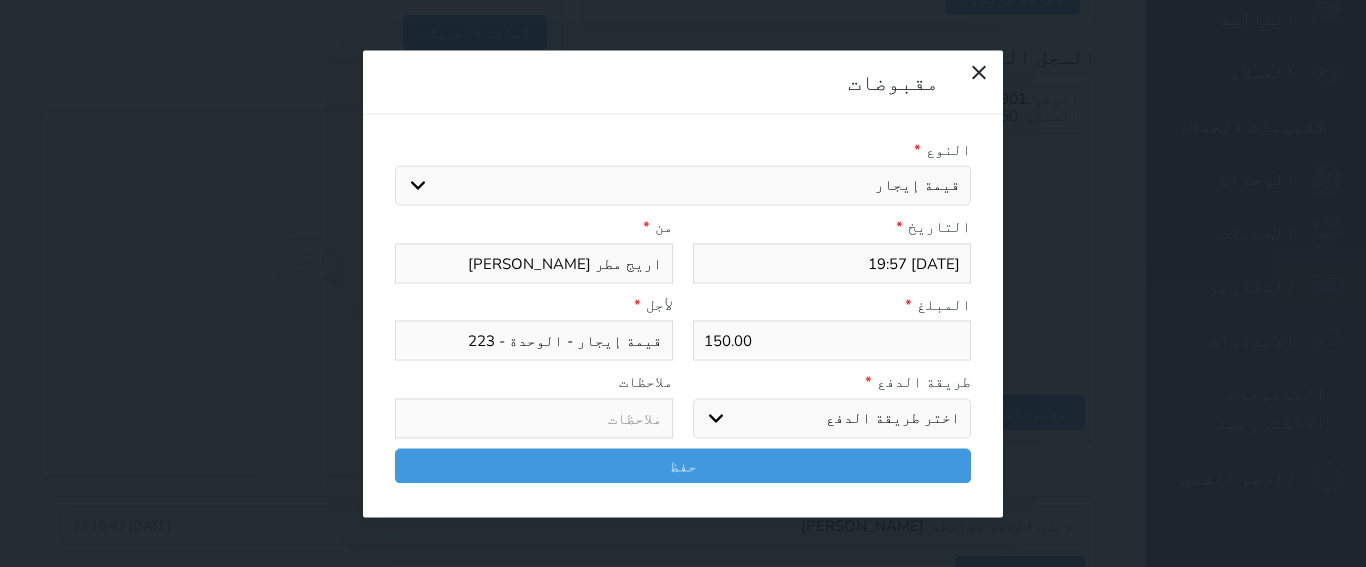 click on "اختر طريقة الدفع   دفع نقدى   تحويل بنكى   مدى   بطاقة ائتمان   آجل" at bounding box center (832, 418) 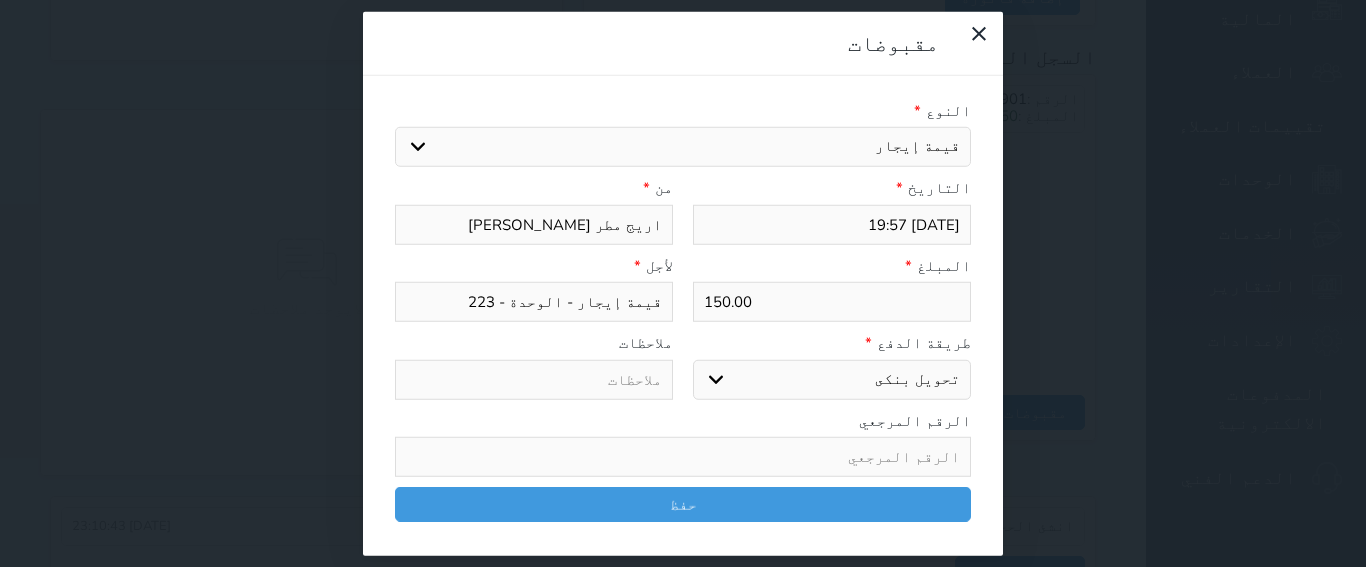 click at bounding box center (534, 379) 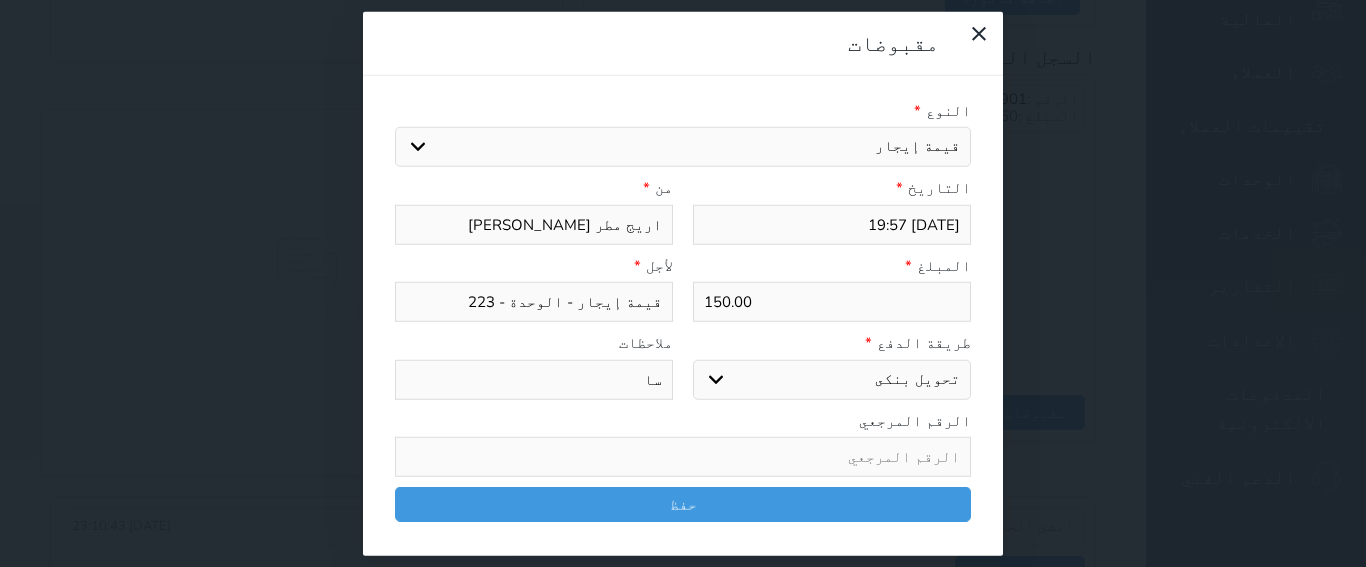 type on "س" 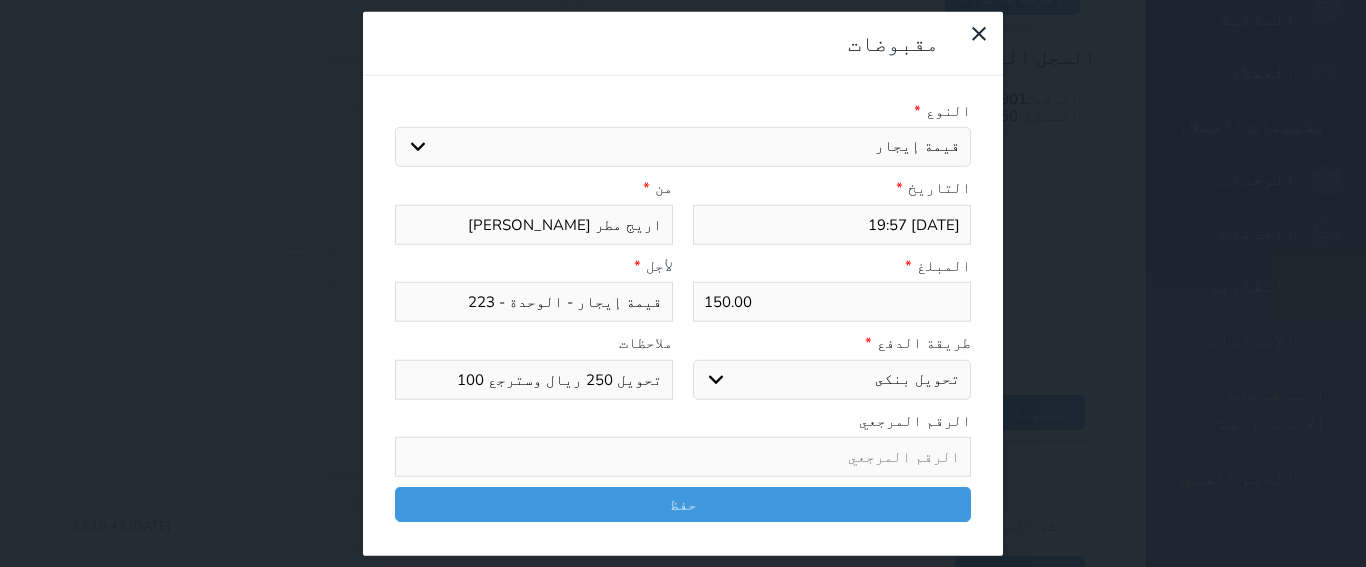 drag, startPoint x: 569, startPoint y: 371, endPoint x: 454, endPoint y: 372, distance: 115.00435 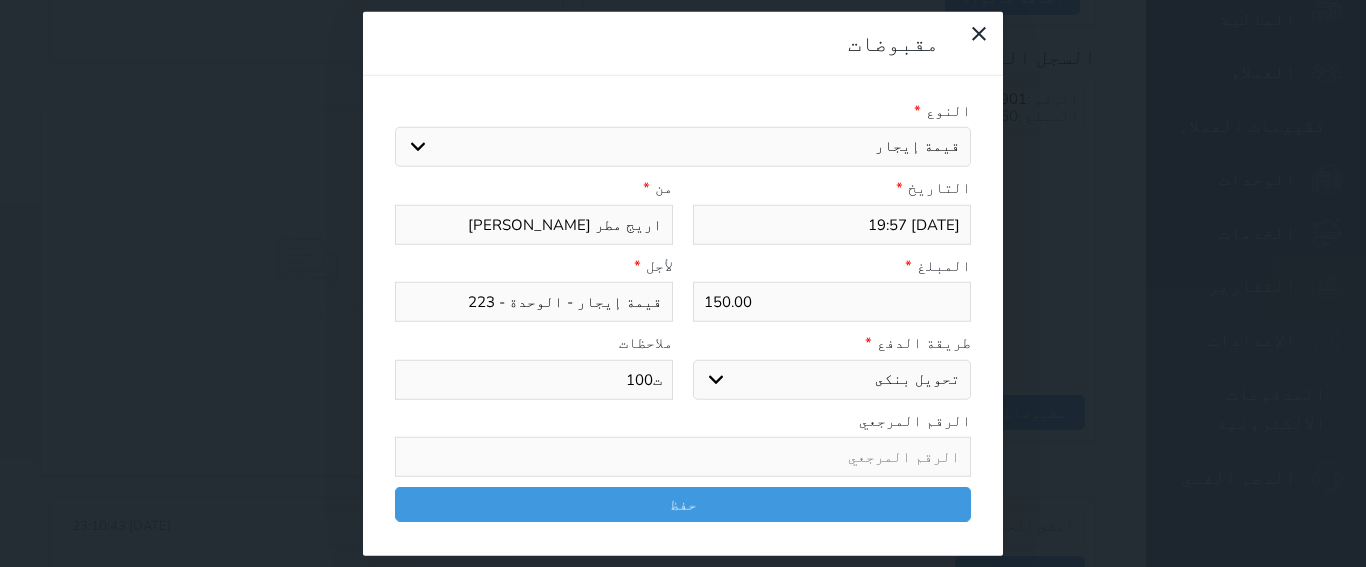 type on "100" 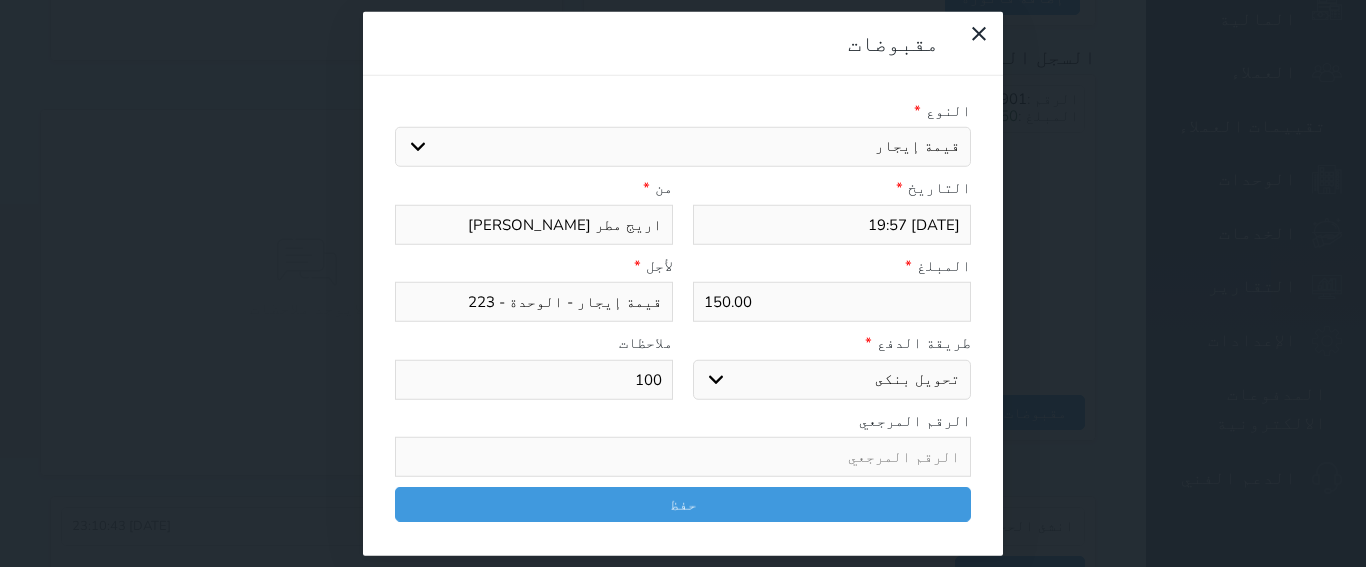 drag, startPoint x: 669, startPoint y: 379, endPoint x: 624, endPoint y: 379, distance: 45 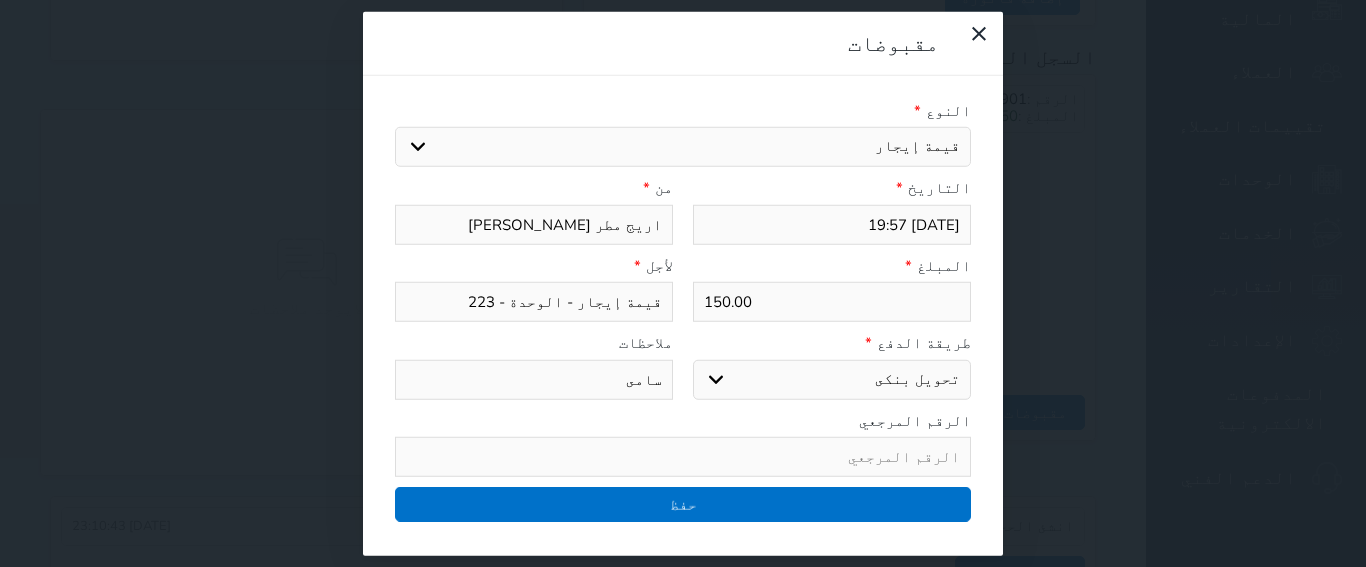 type on "سامى" 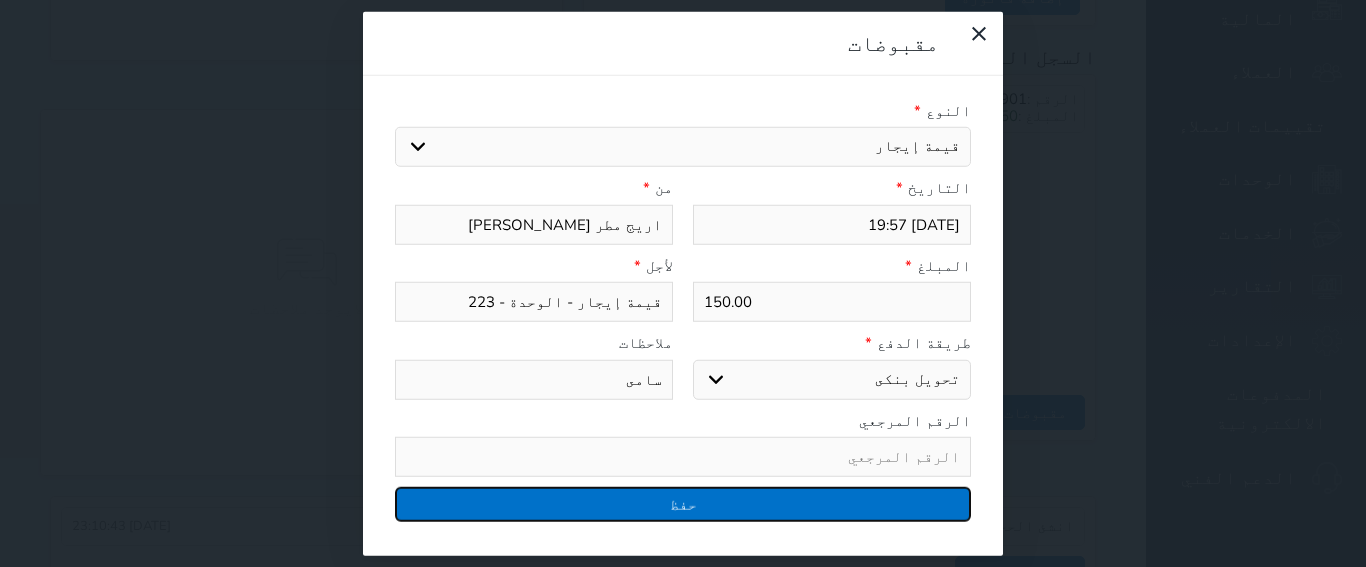 click on "حفظ" at bounding box center (683, 504) 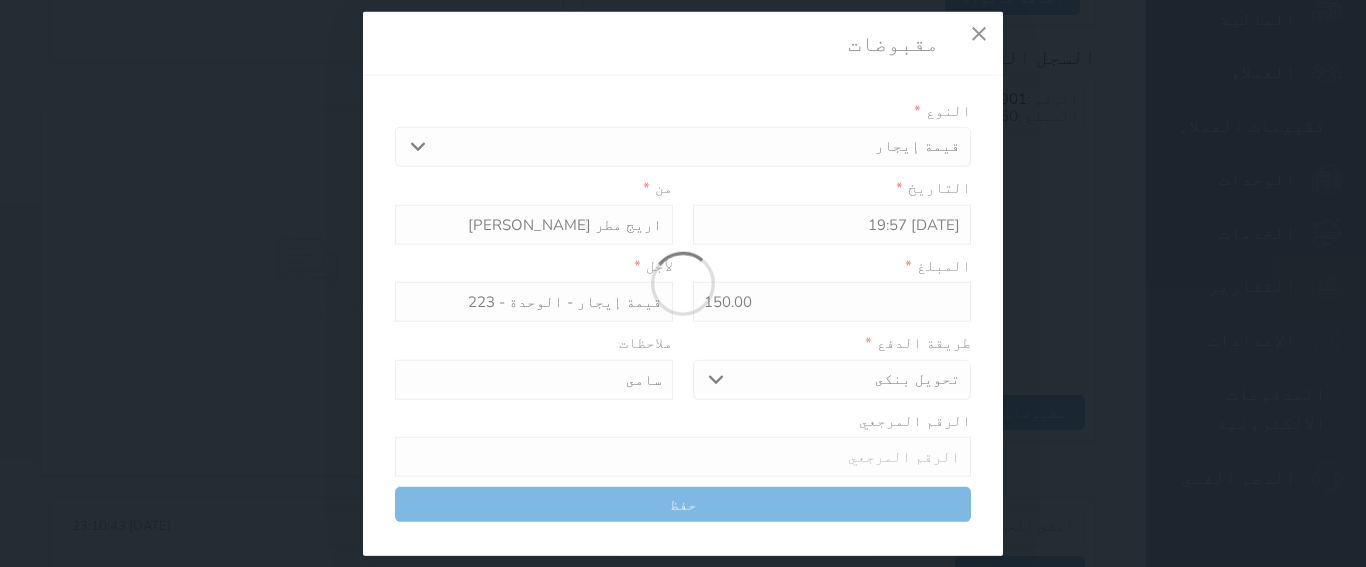 select 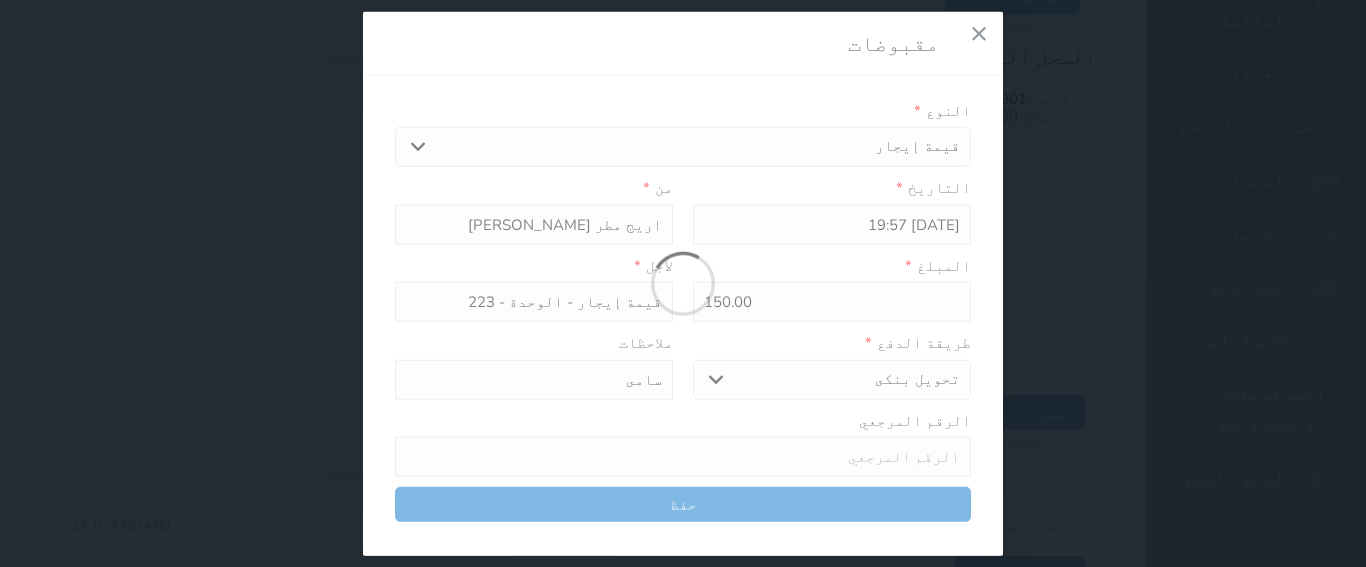 type 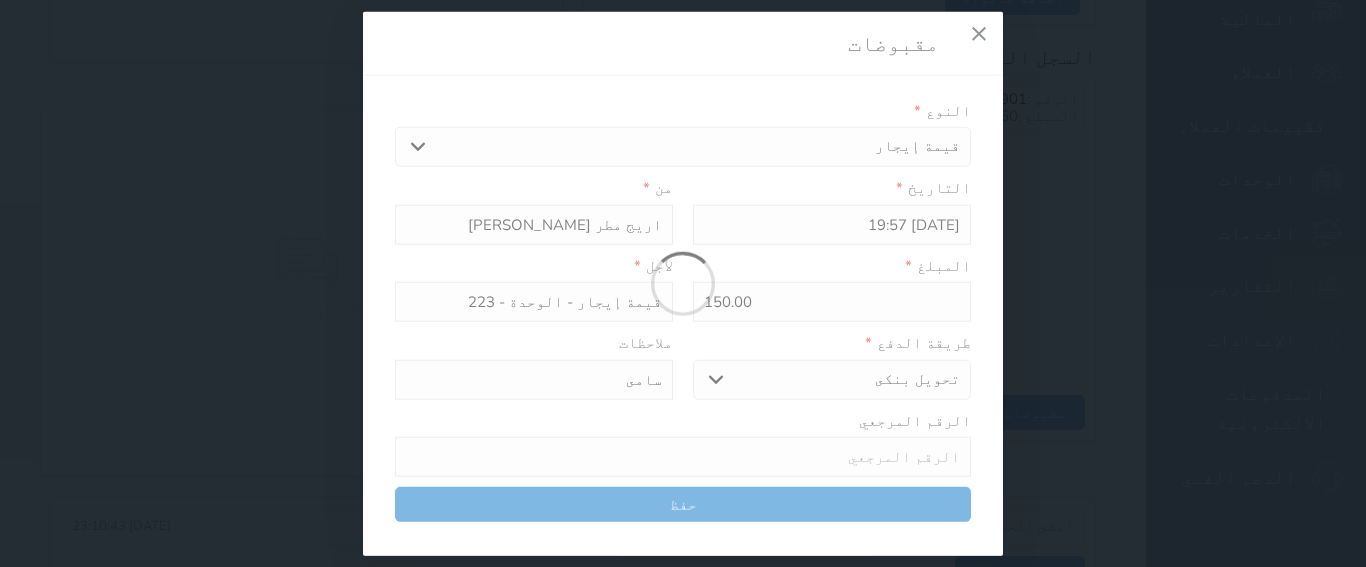 type on "0" 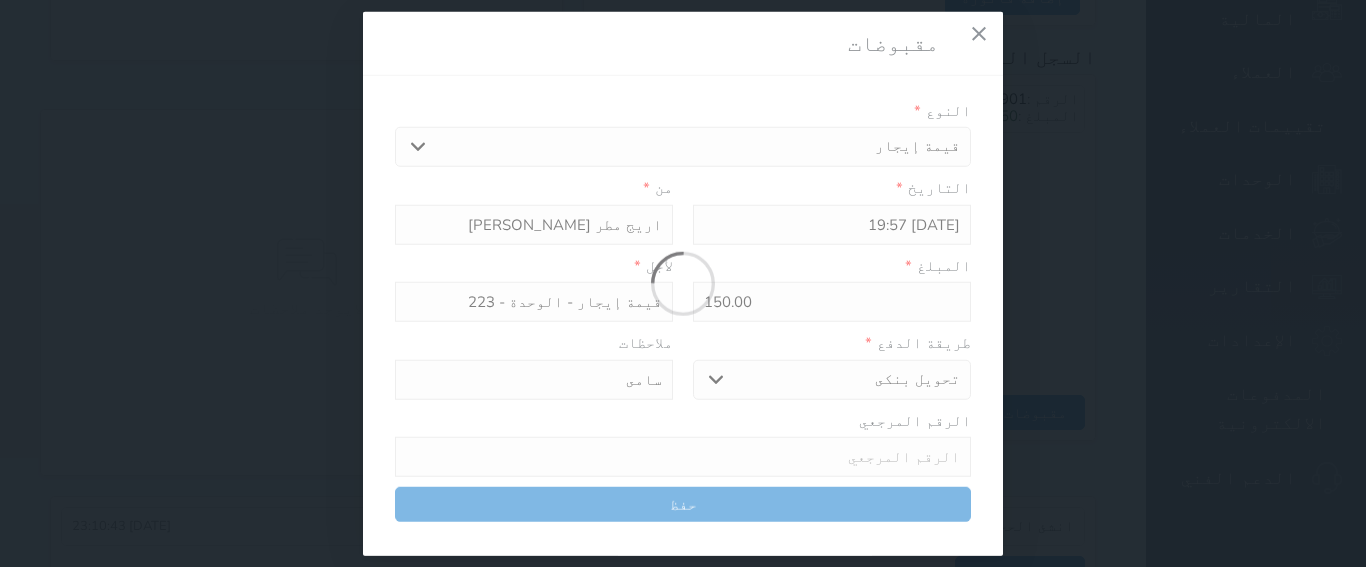 select 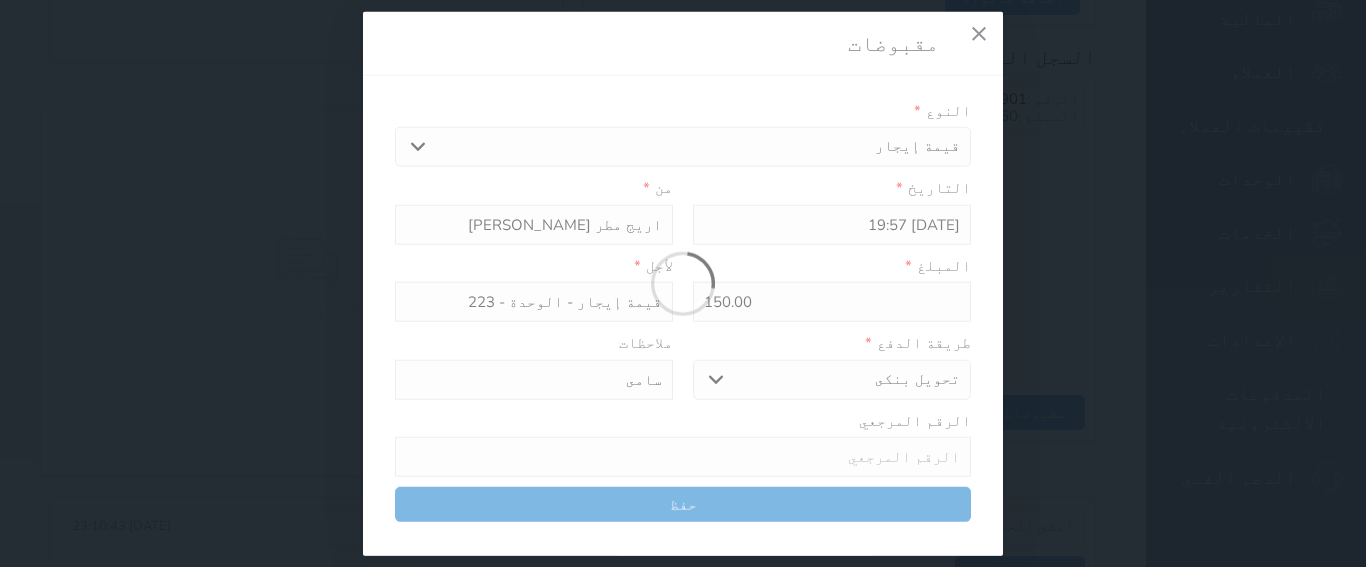 type on "0" 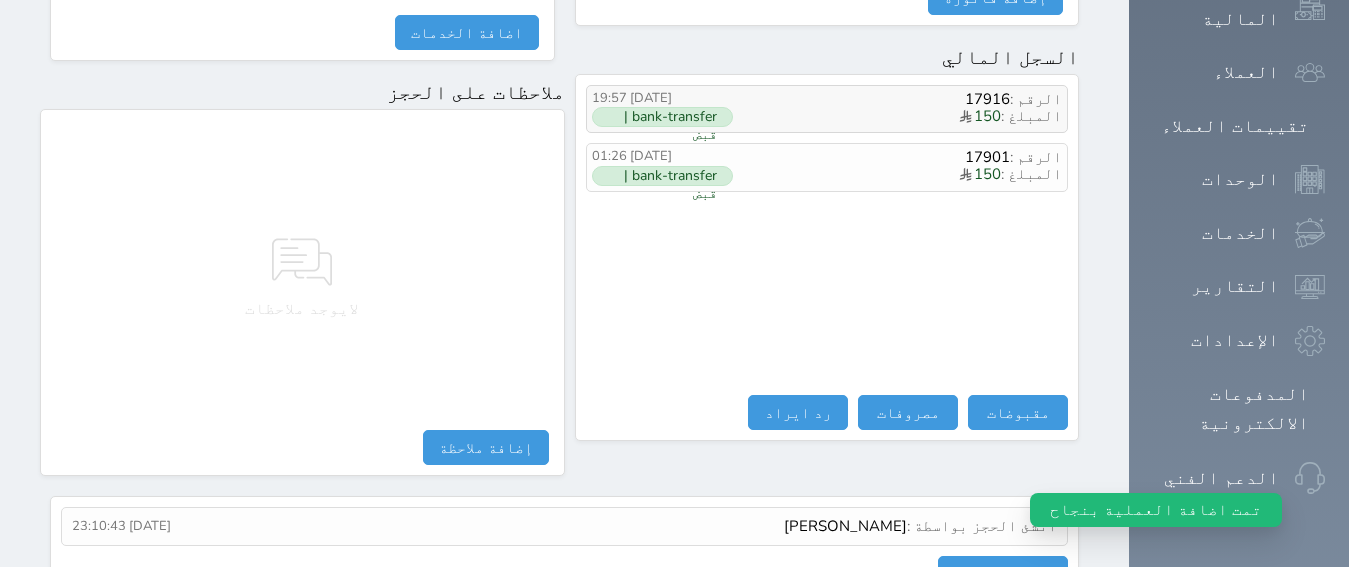 click on "المبلغ :  150" at bounding box center [897, 117] 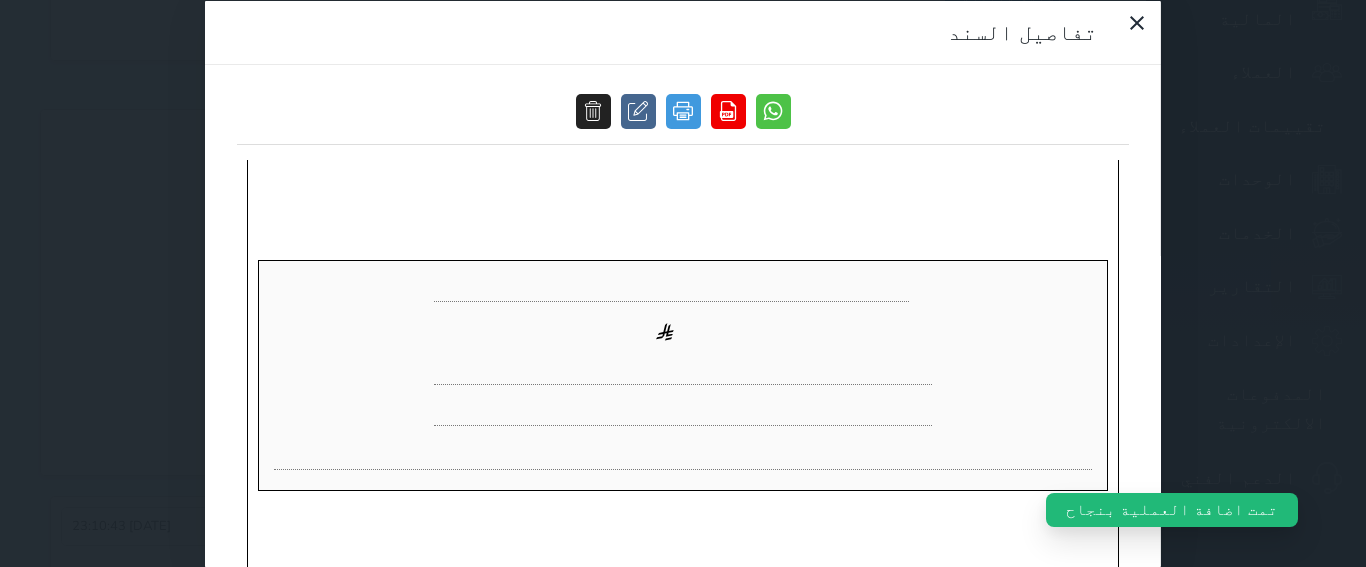 scroll, scrollTop: 131, scrollLeft: 0, axis: vertical 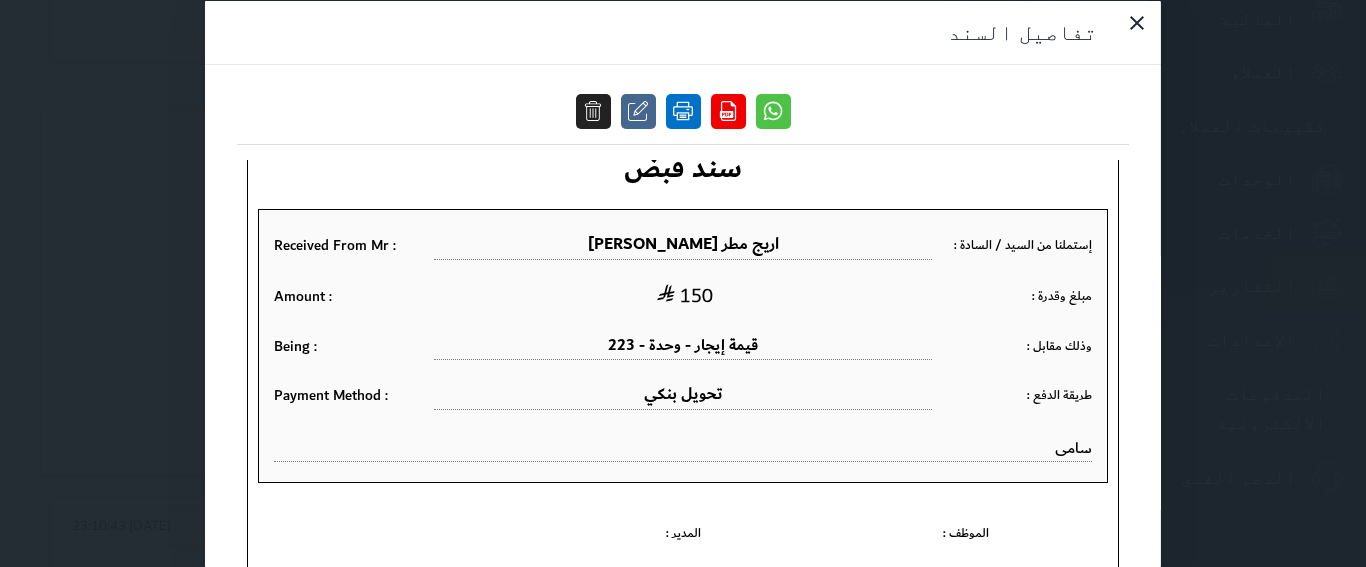 click at bounding box center [683, 110] 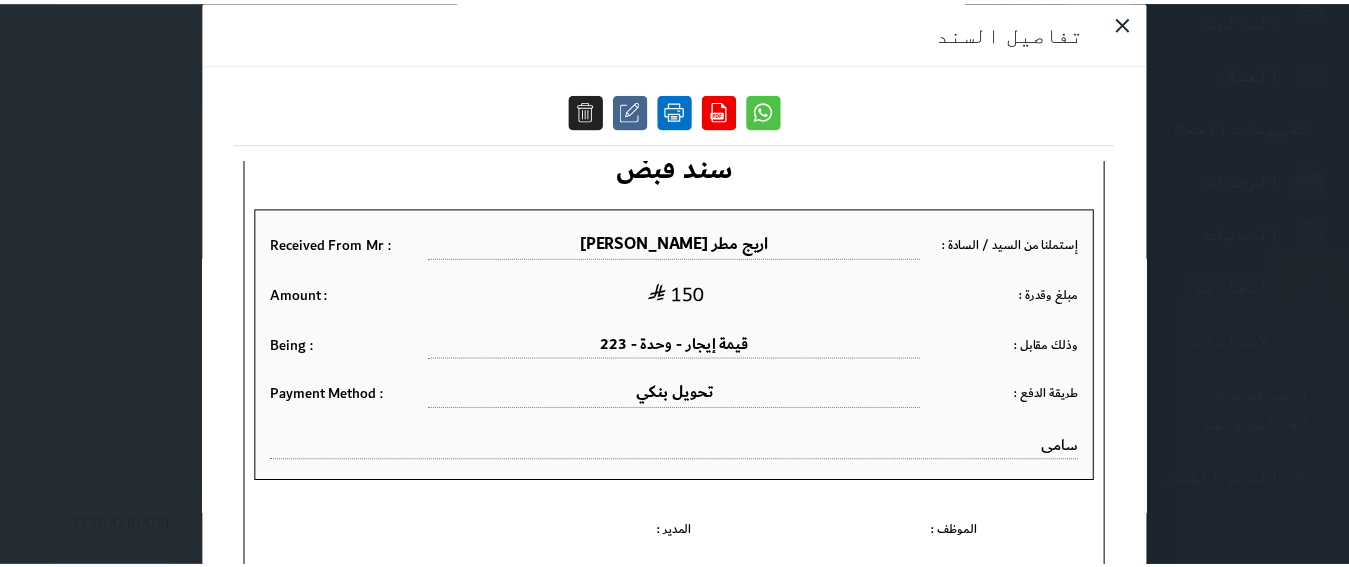 scroll, scrollTop: 1165, scrollLeft: 0, axis: vertical 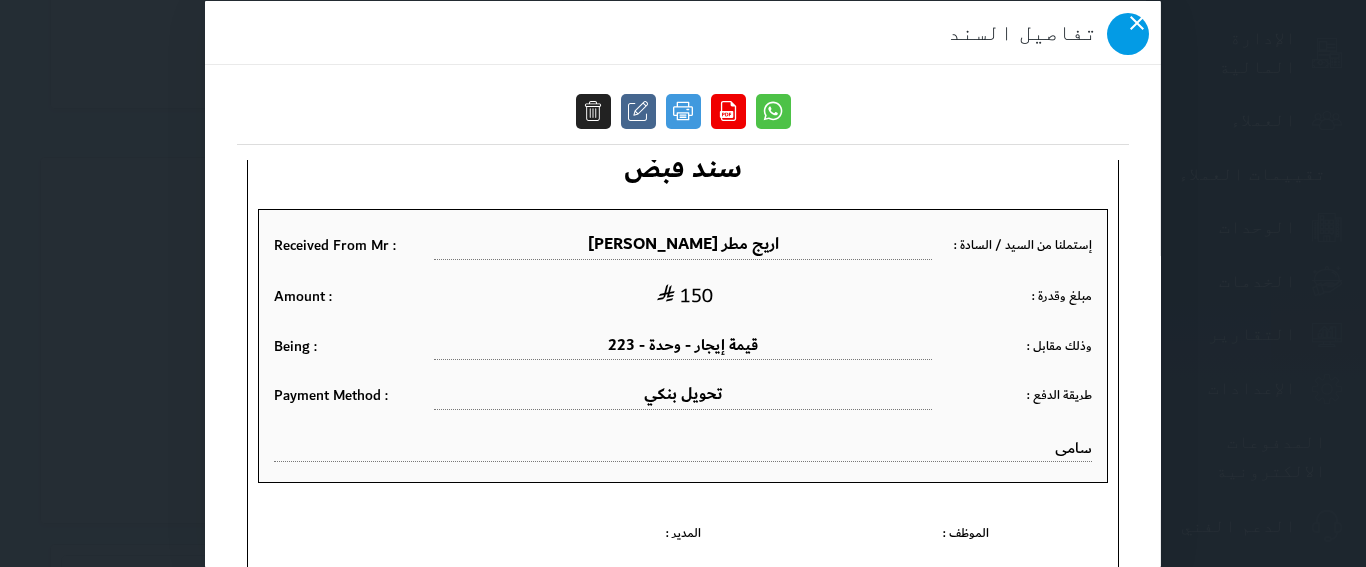click 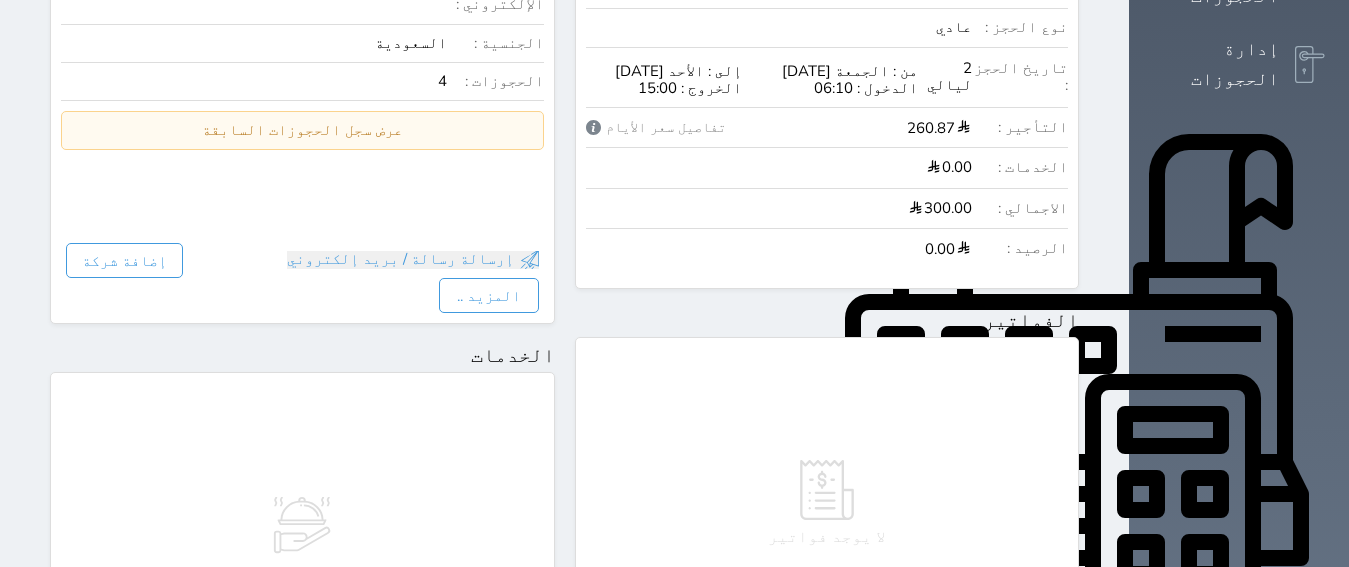 scroll, scrollTop: 0, scrollLeft: 0, axis: both 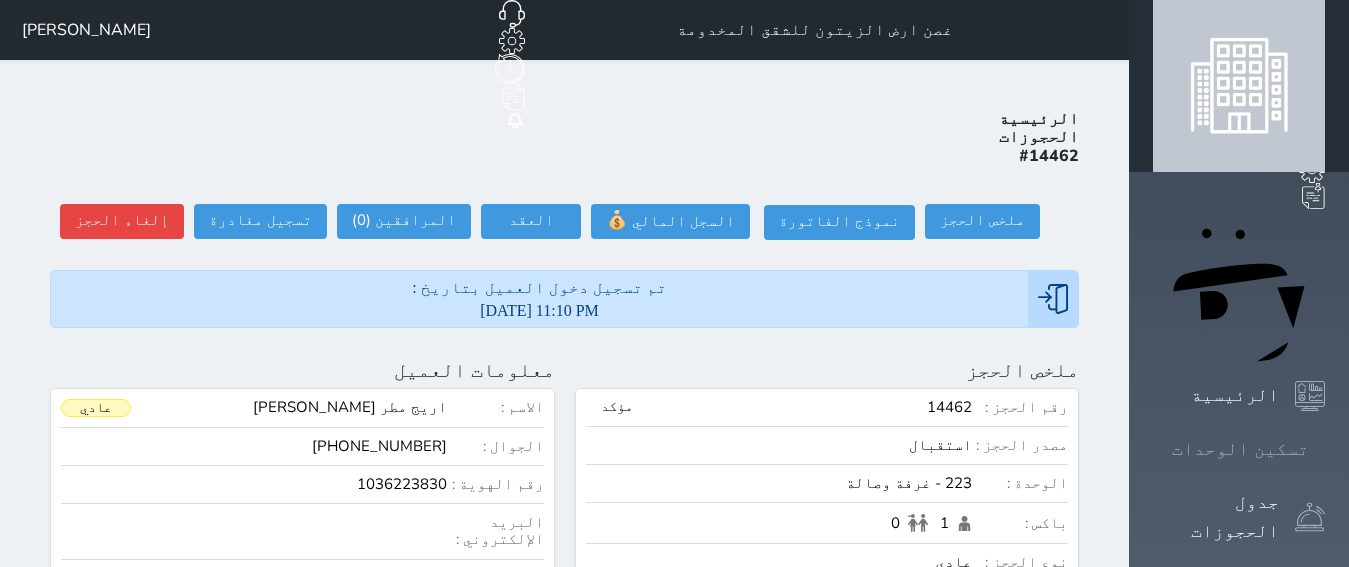click 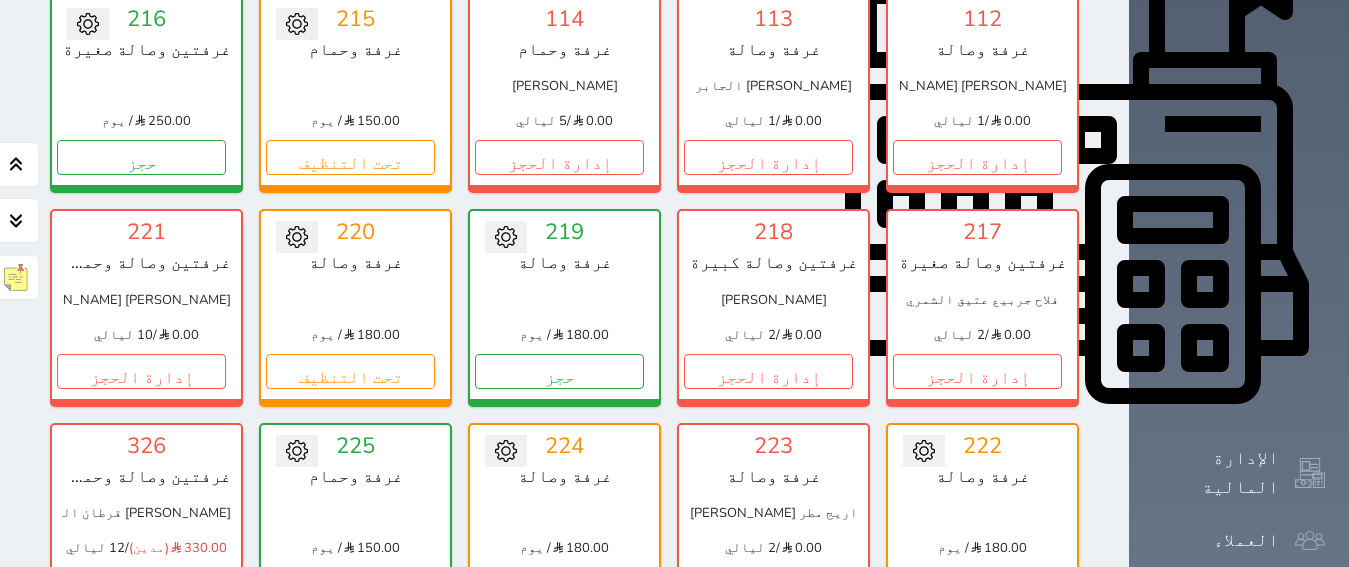 scroll, scrollTop: 701, scrollLeft: 0, axis: vertical 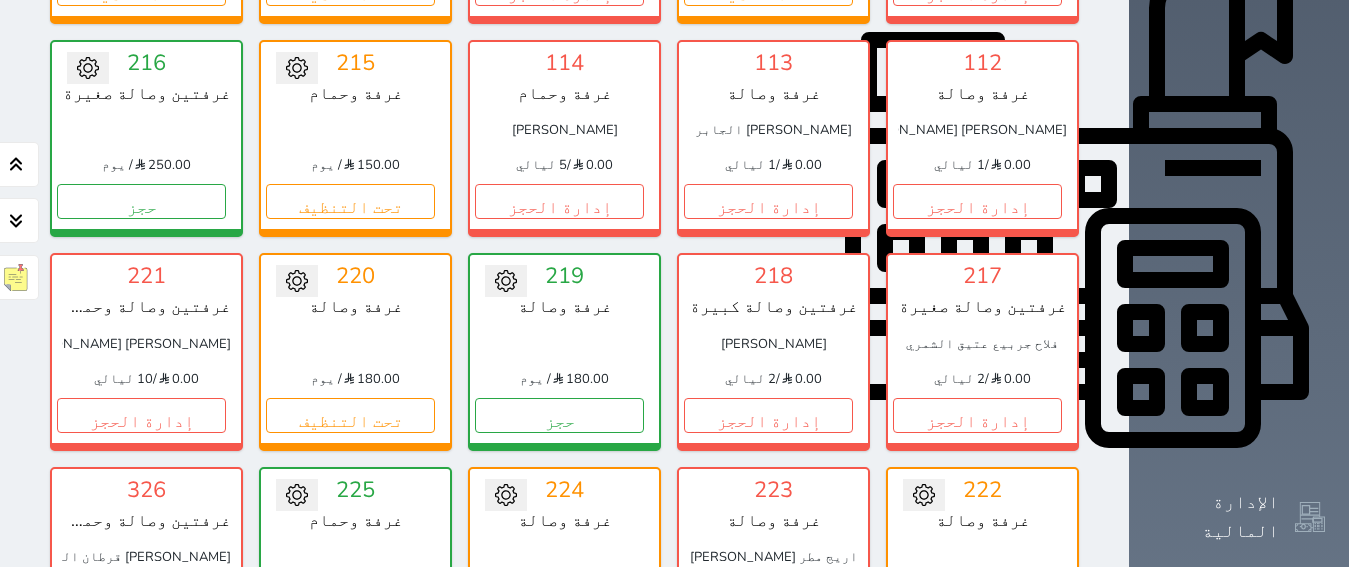 click on "تحت التنظيف" at bounding box center [977, 628] 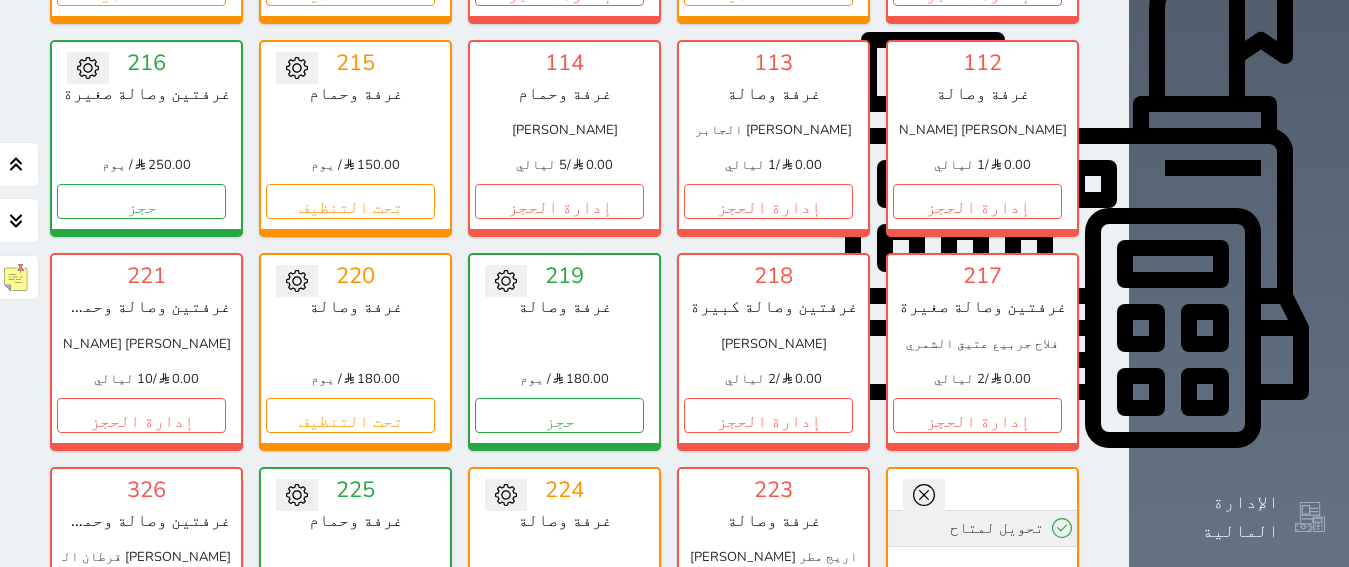 click on "تحويل لمتاح" at bounding box center (982, 528) 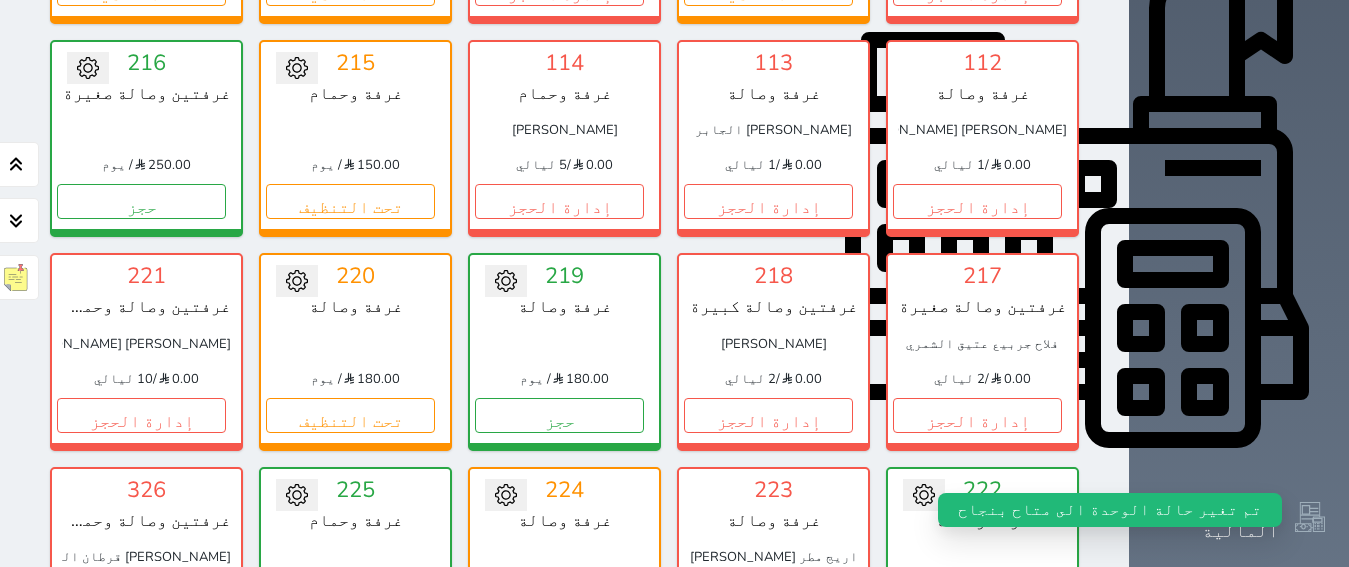click on "تحت التنظيف" at bounding box center (559, 628) 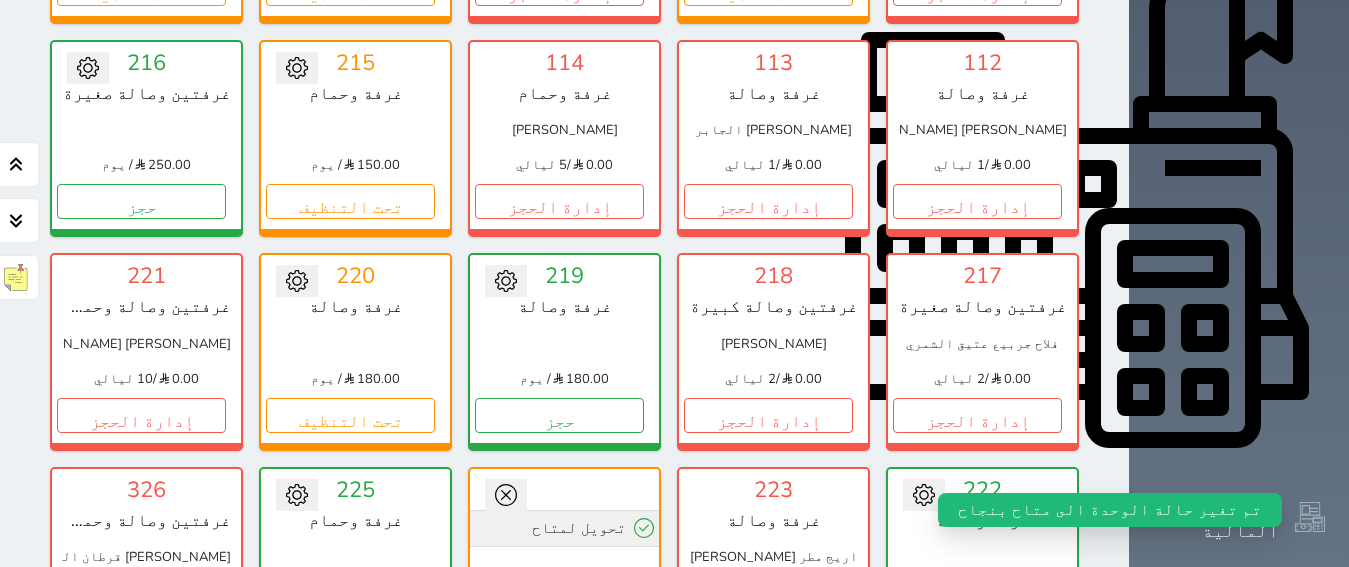click on "تحويل لمتاح" at bounding box center [564, 528] 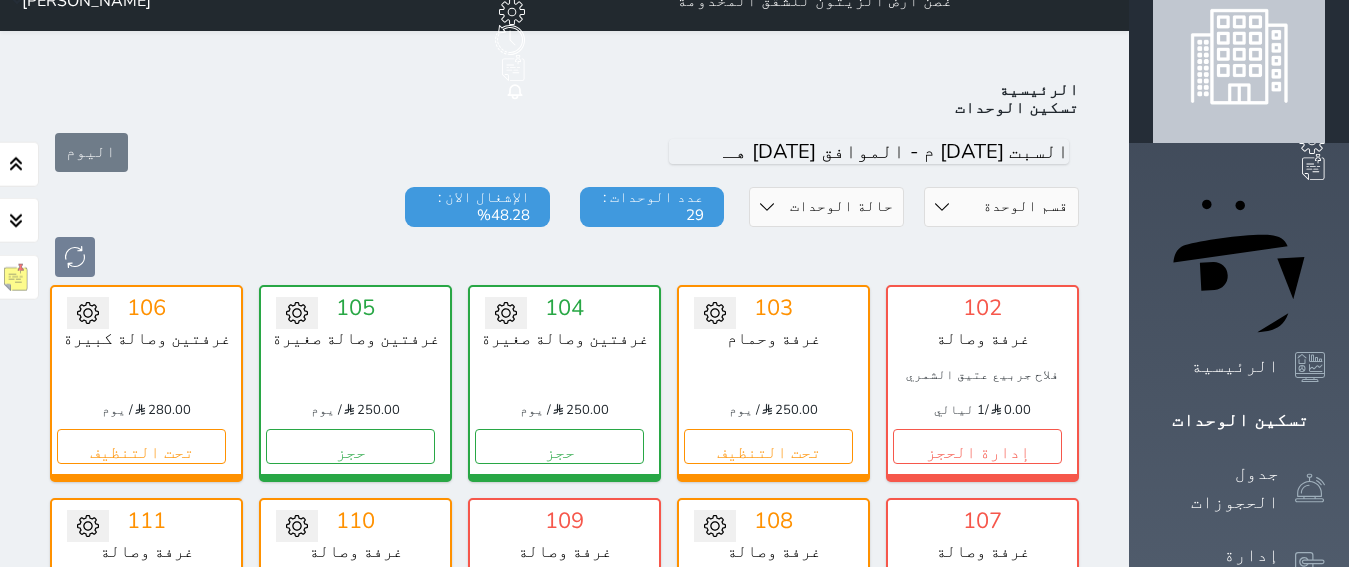 scroll, scrollTop: 0, scrollLeft: 0, axis: both 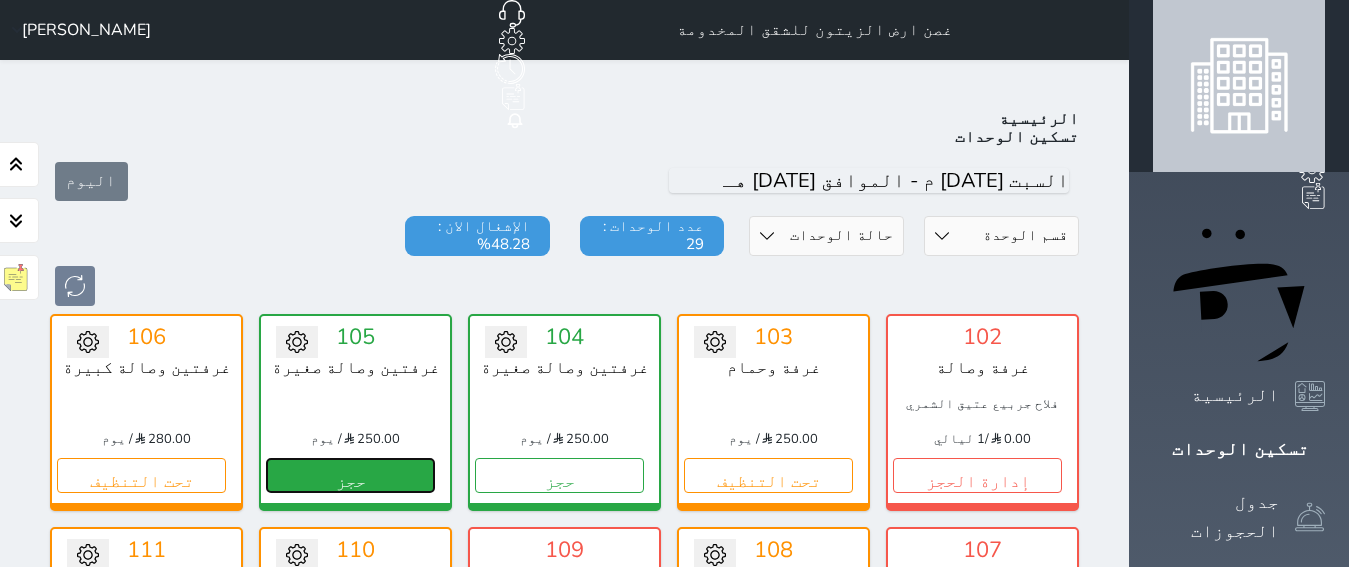 click on "حجز" at bounding box center [350, 475] 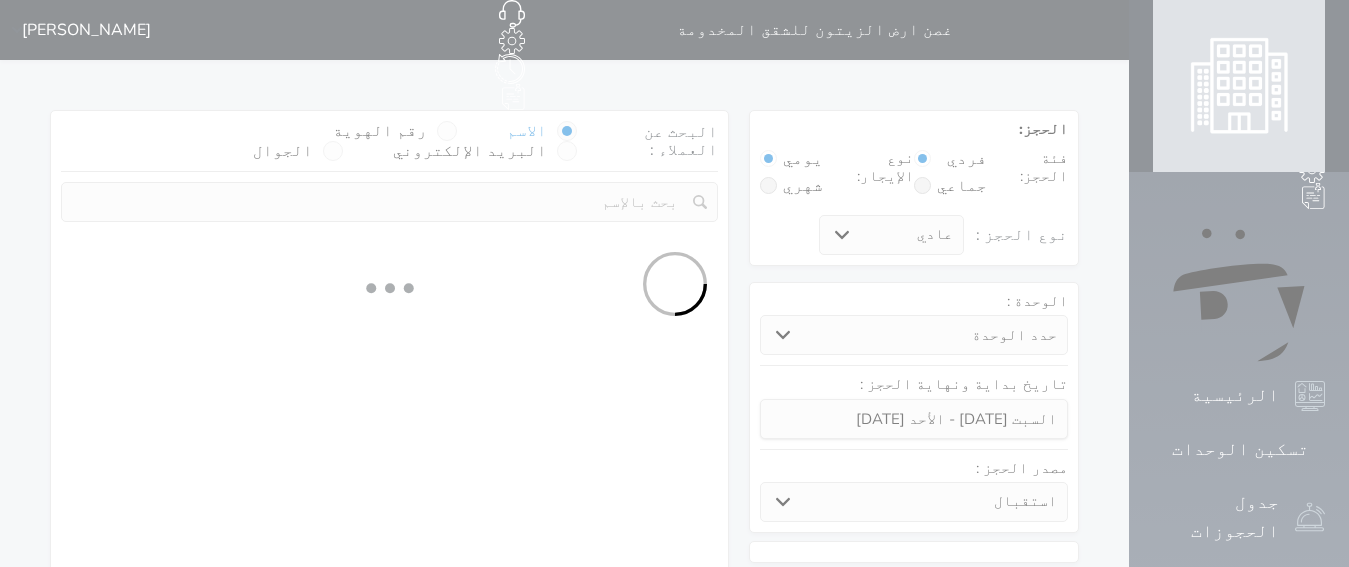 select 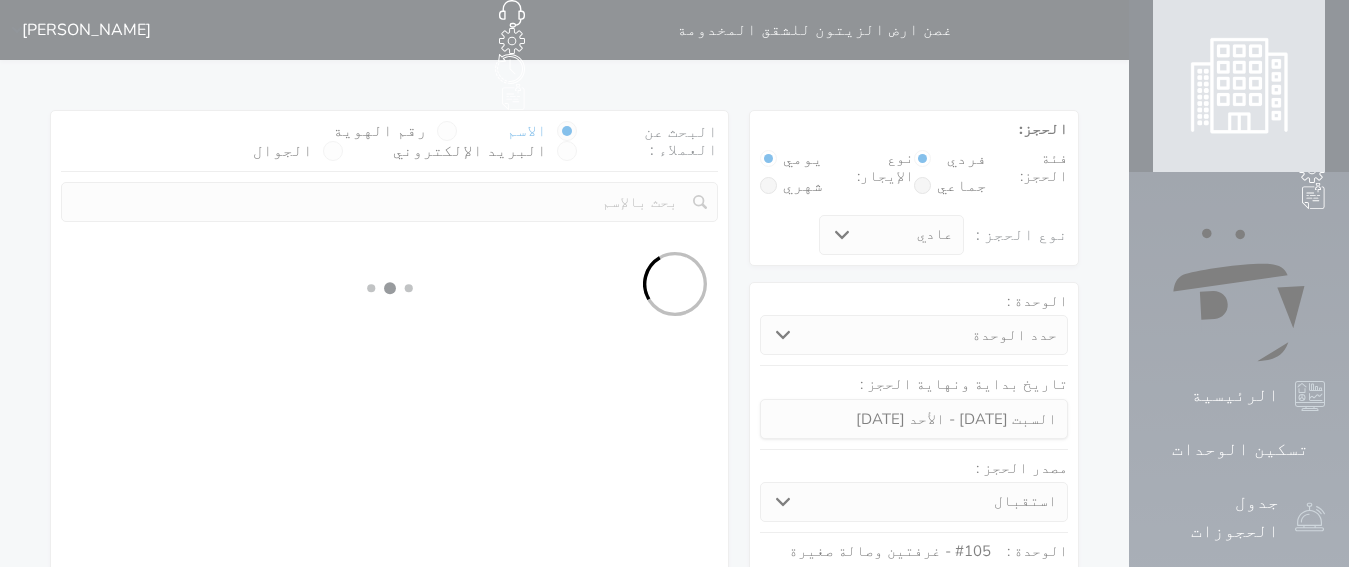 select on "1" 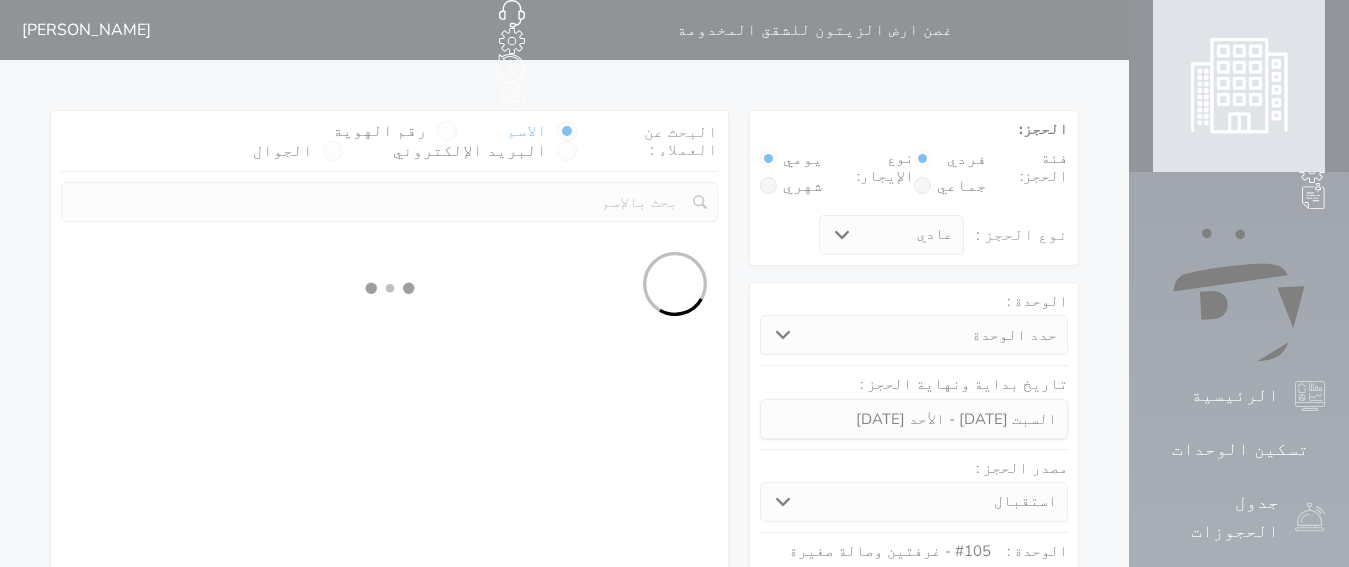 select on "113" 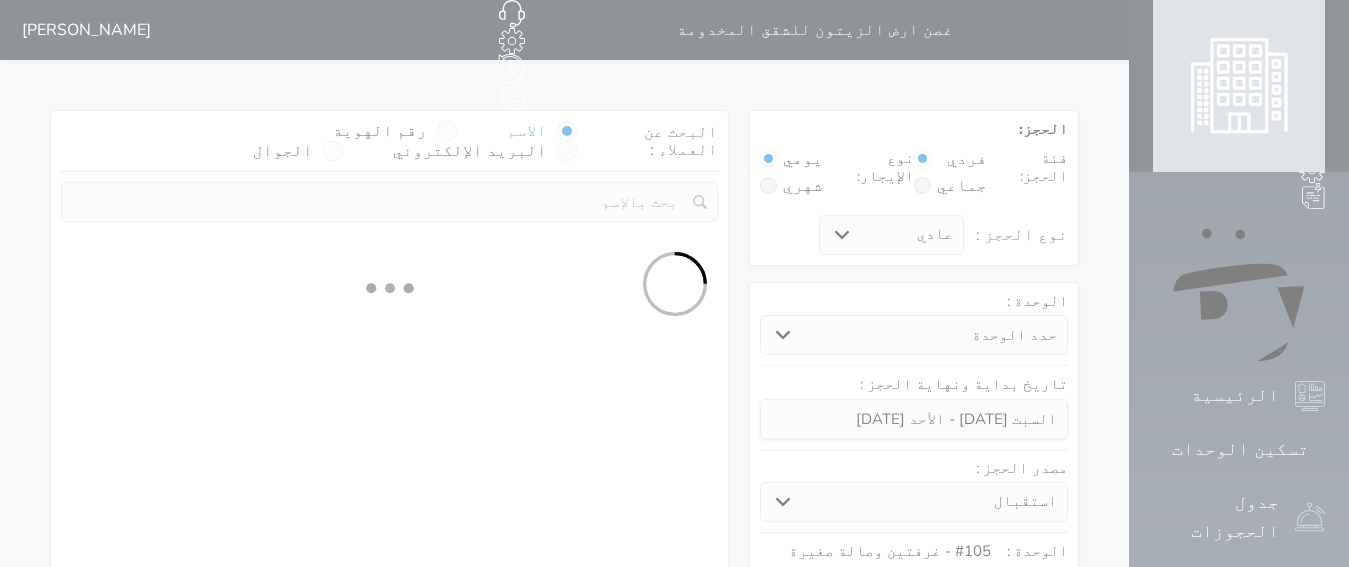 select on "1" 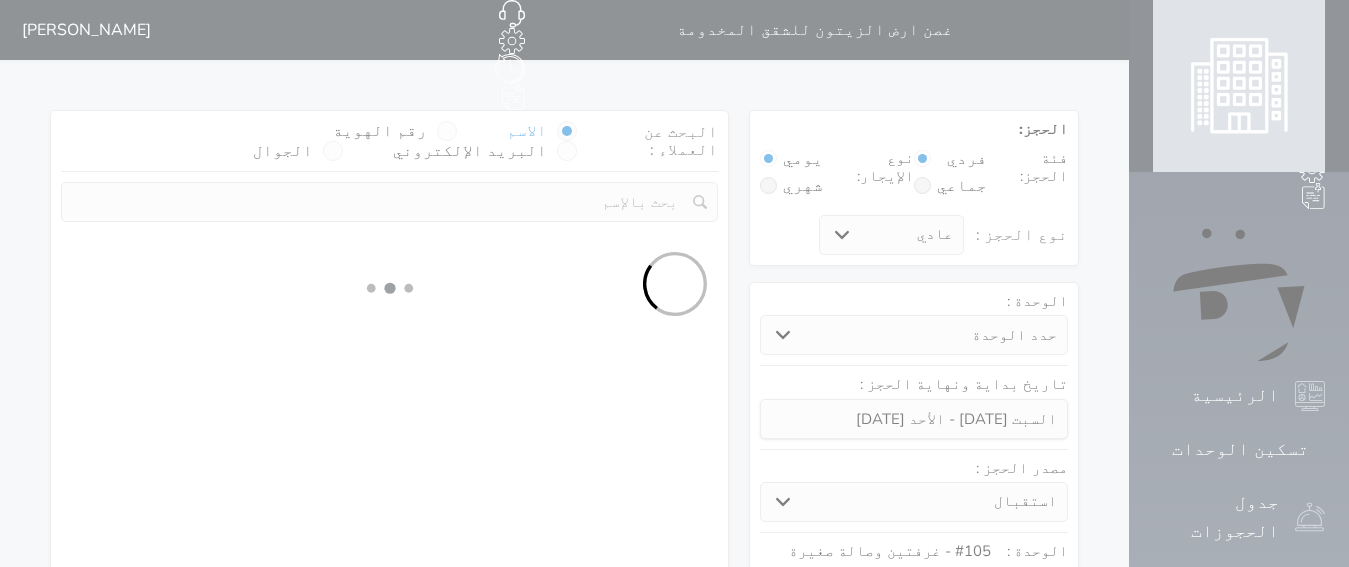 select 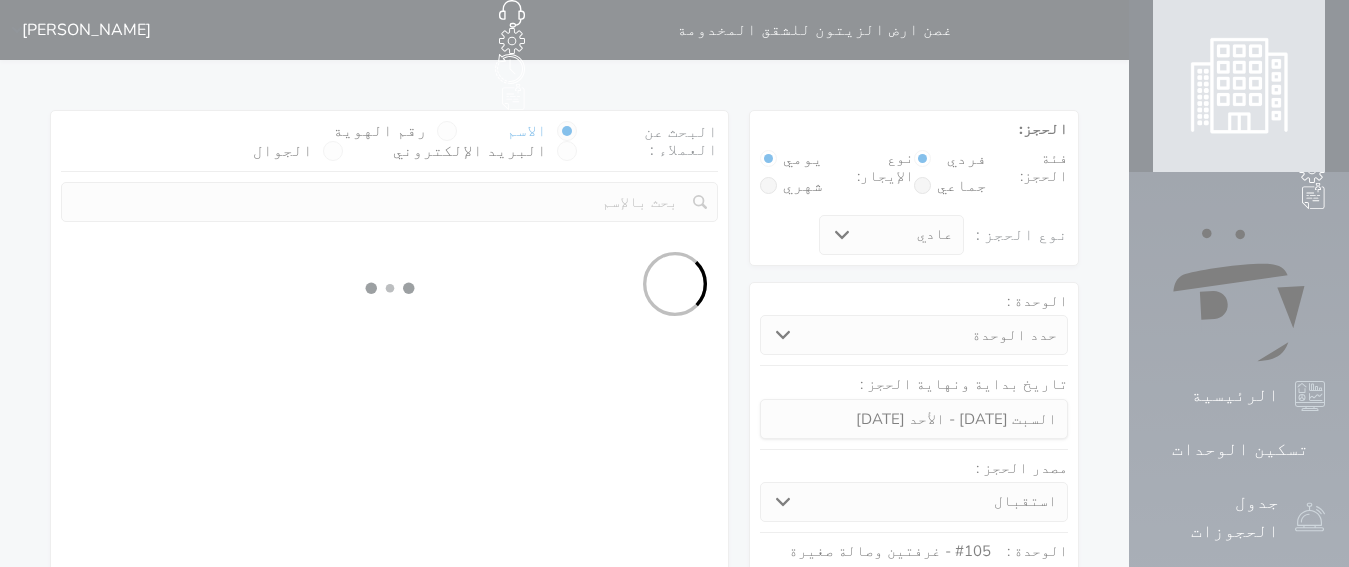 select on "7" 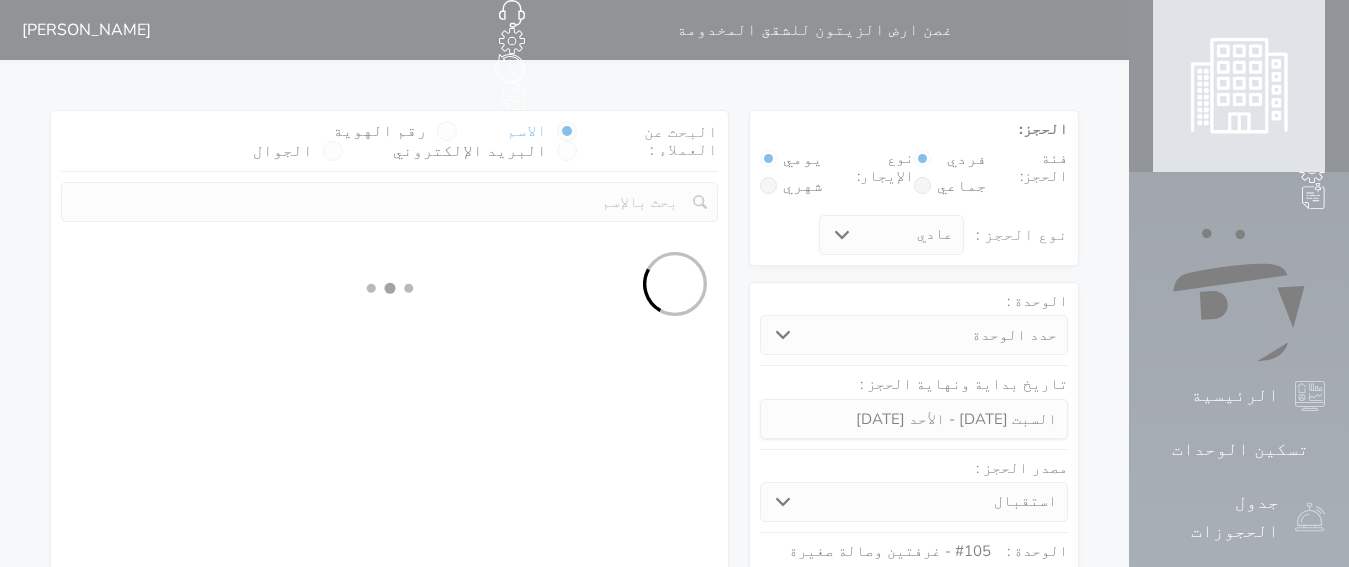 select 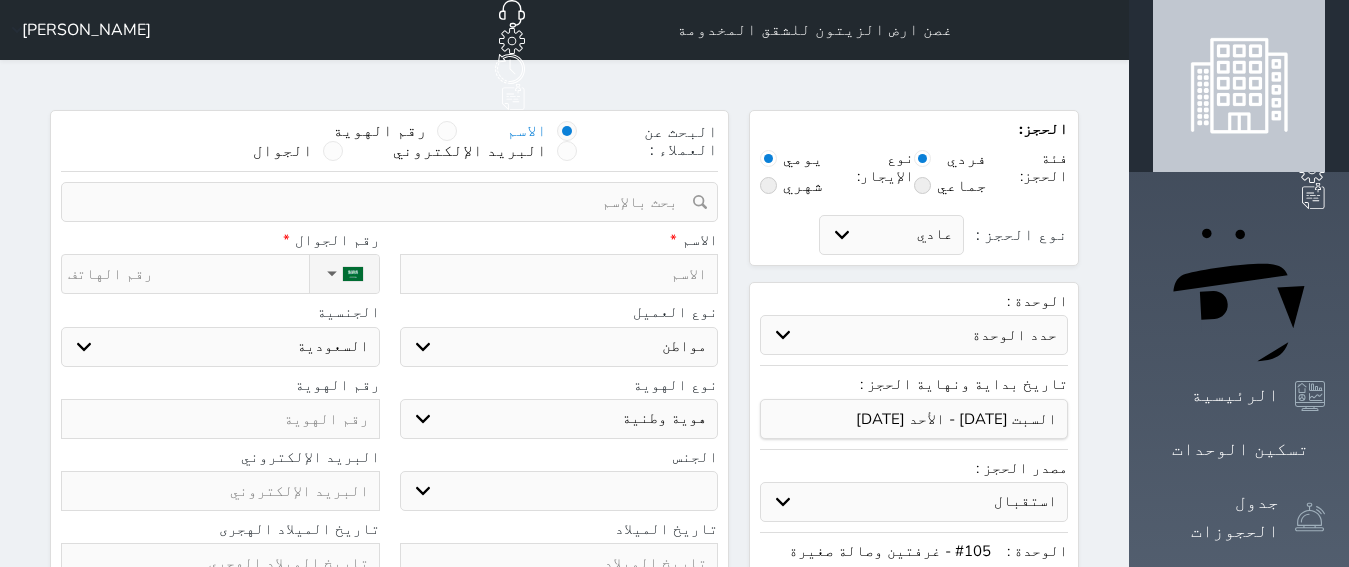 select 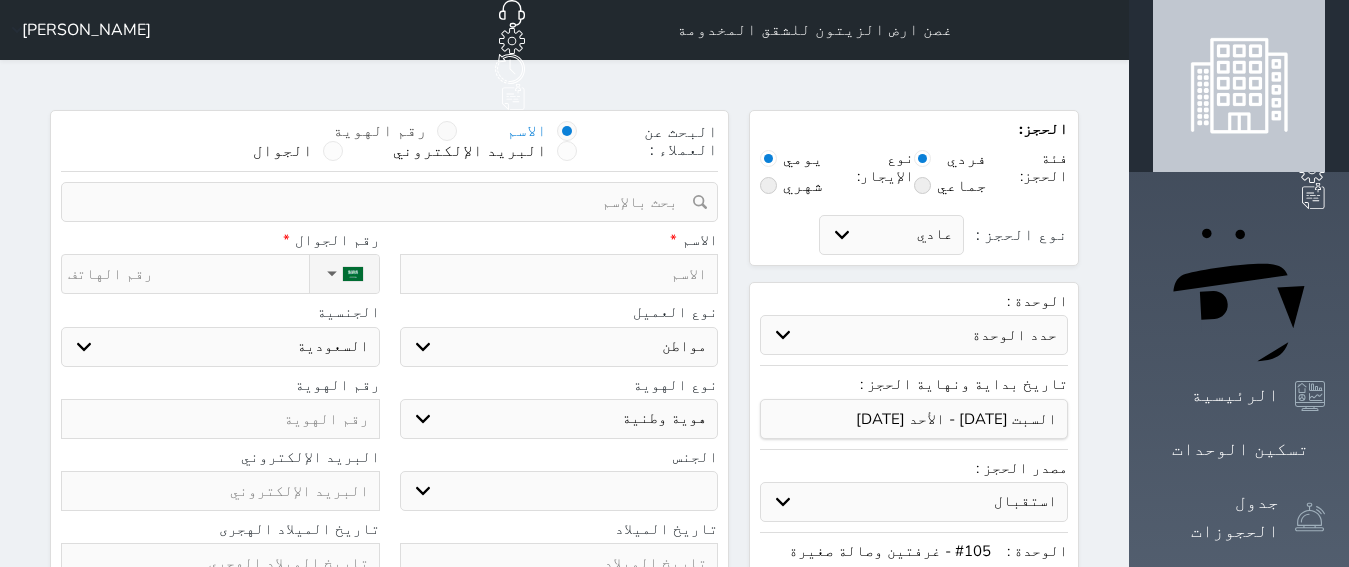 click at bounding box center [447, 131] 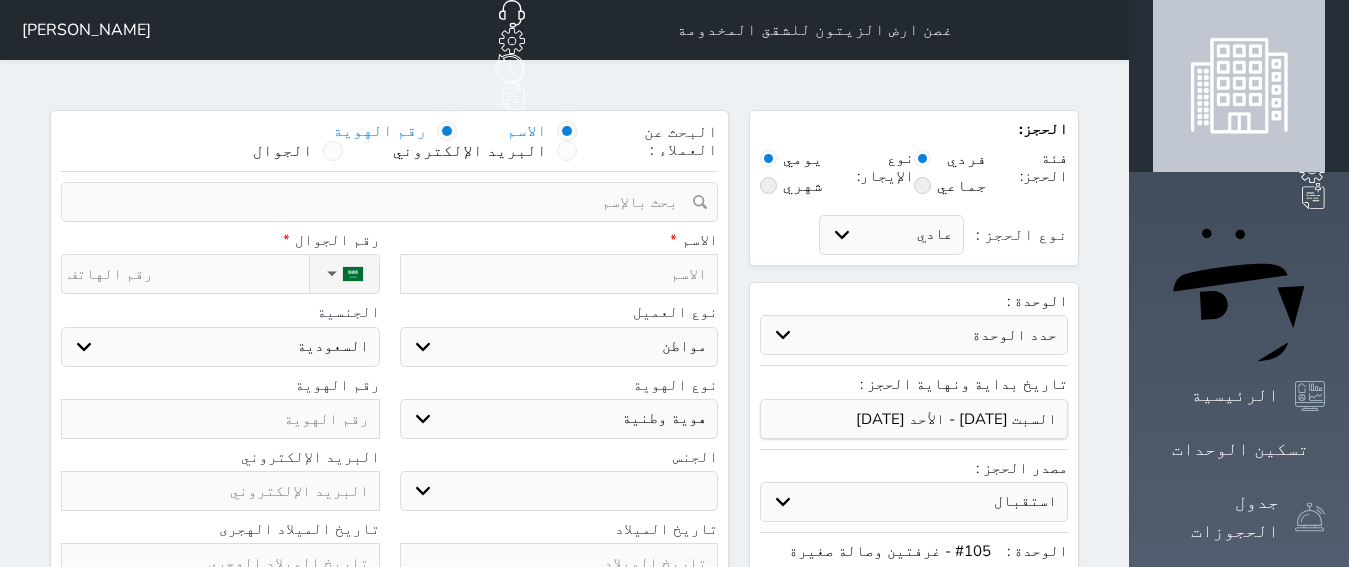 select 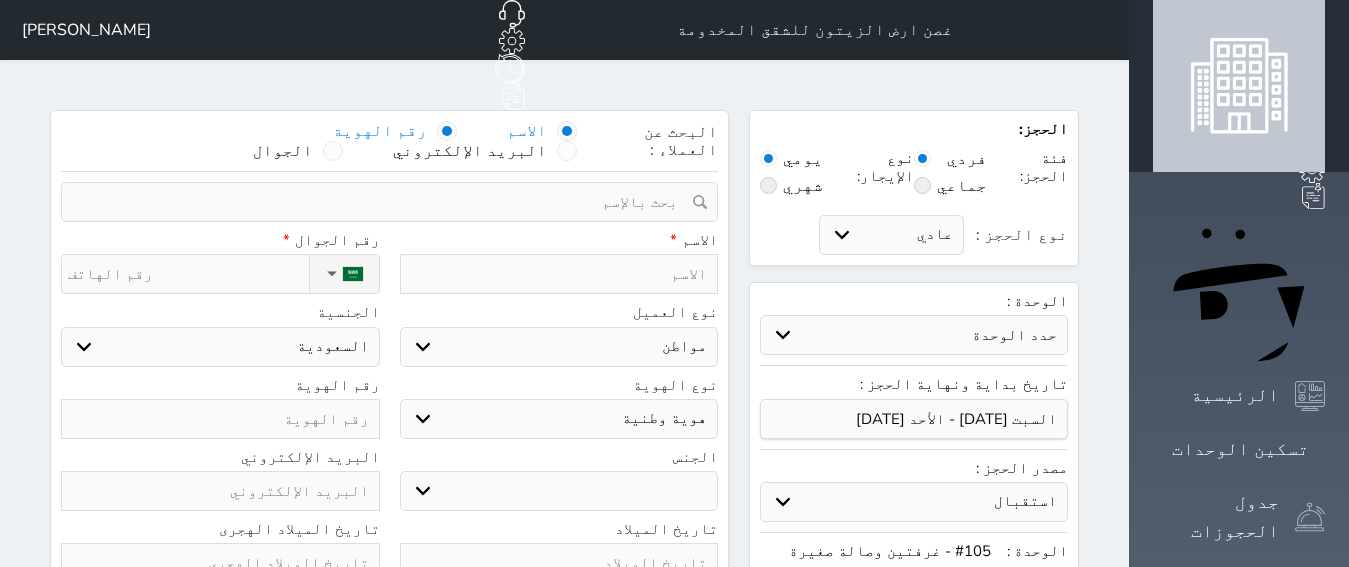 select 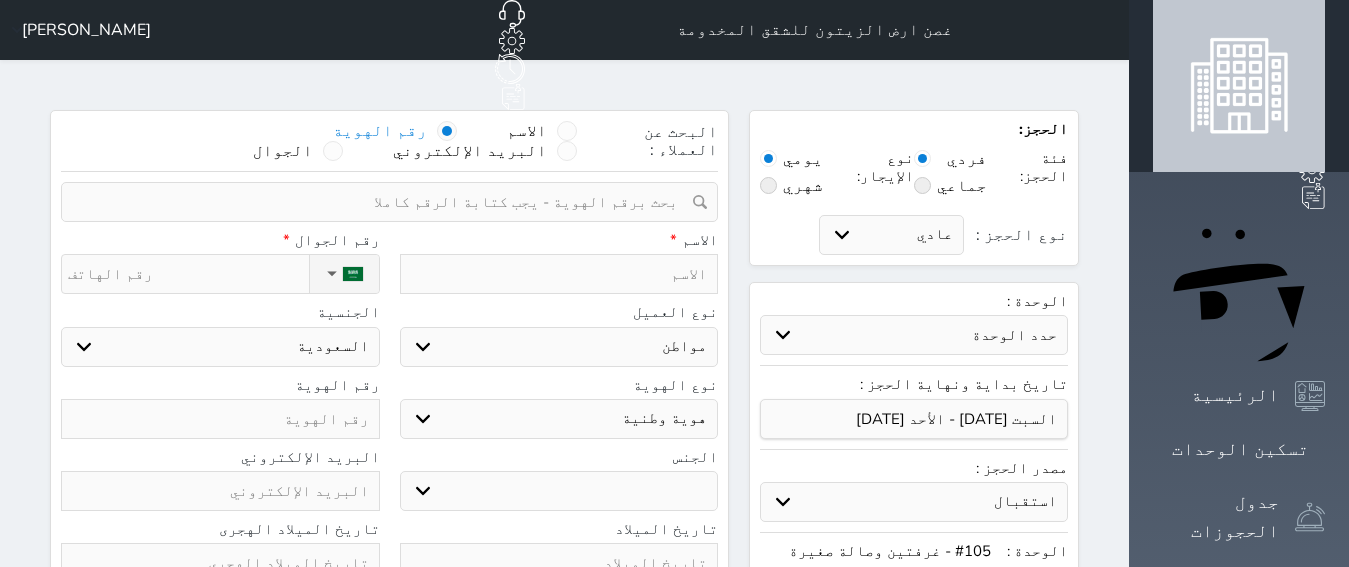 click at bounding box center (382, 202) 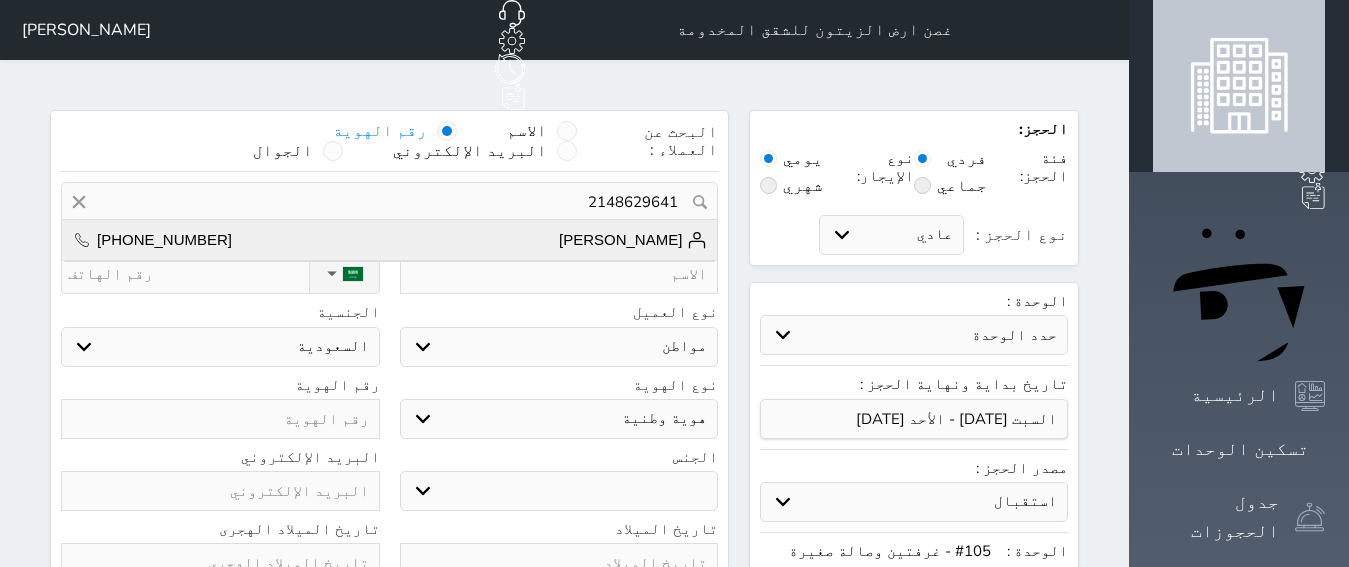 click on "[PERSON_NAME]   [PHONE_NUMBER]" at bounding box center [389, 240] 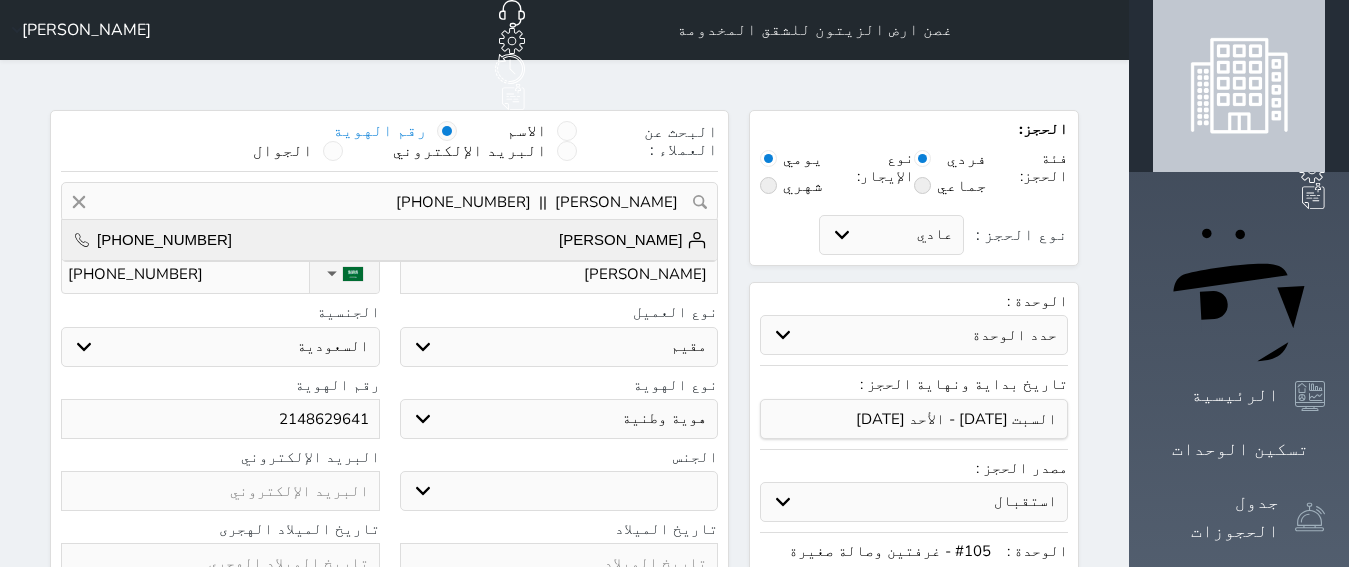 select on "[DEMOGRAPHIC_DATA]" 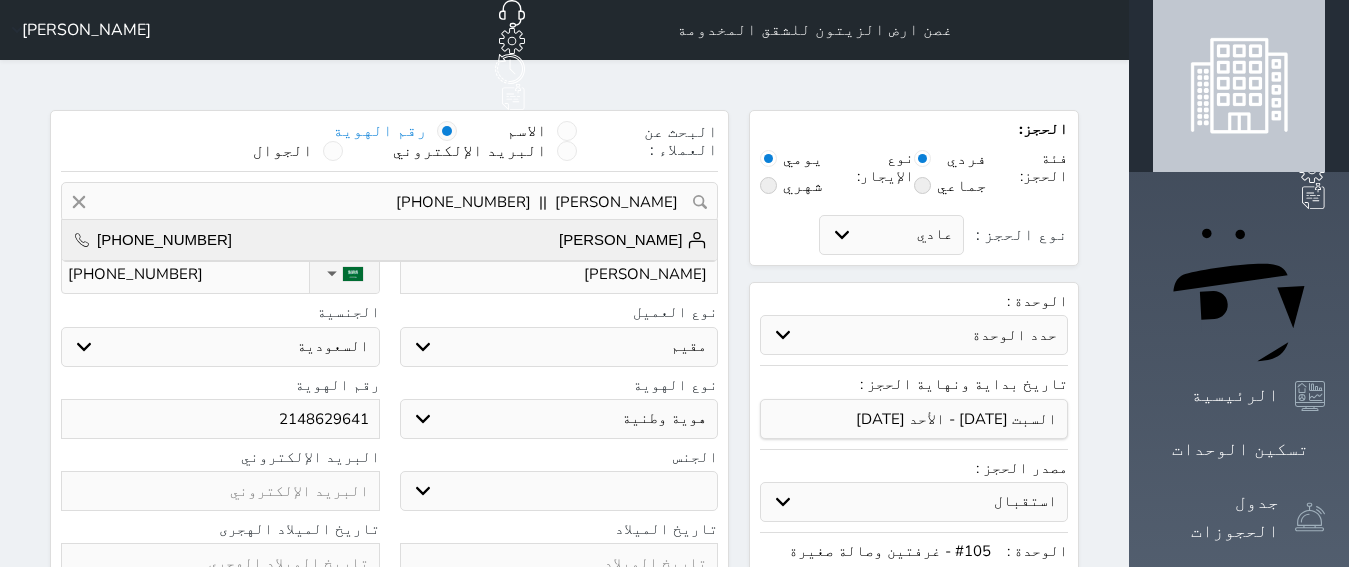 type on "[DATE]" 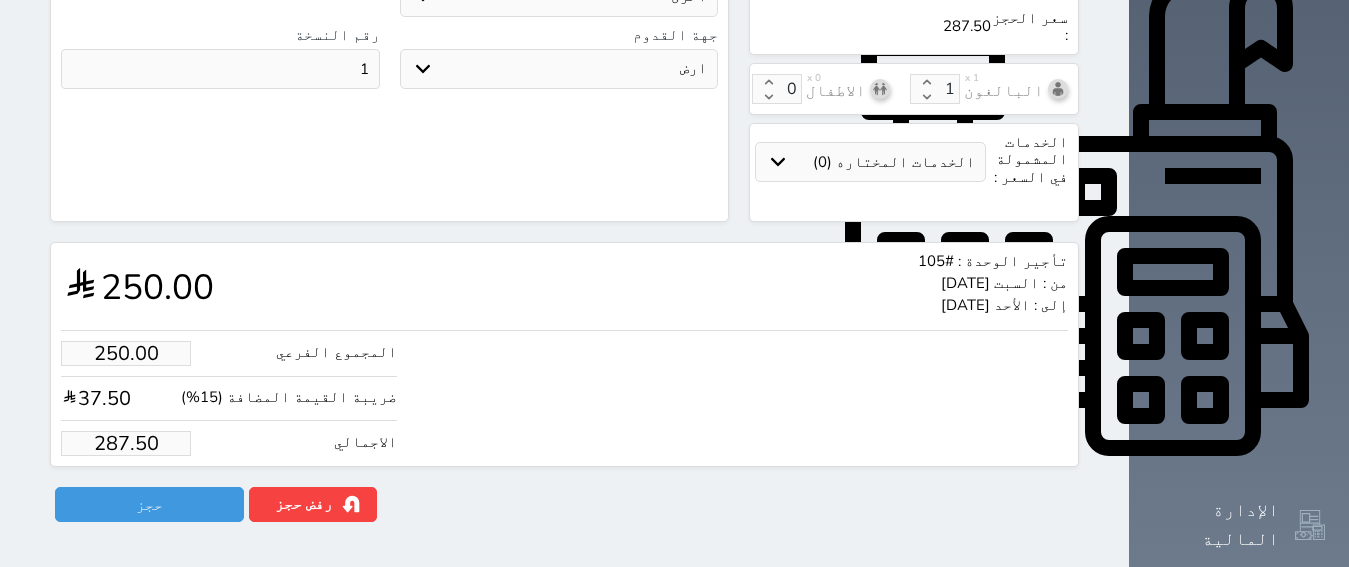 scroll, scrollTop: 742, scrollLeft: 0, axis: vertical 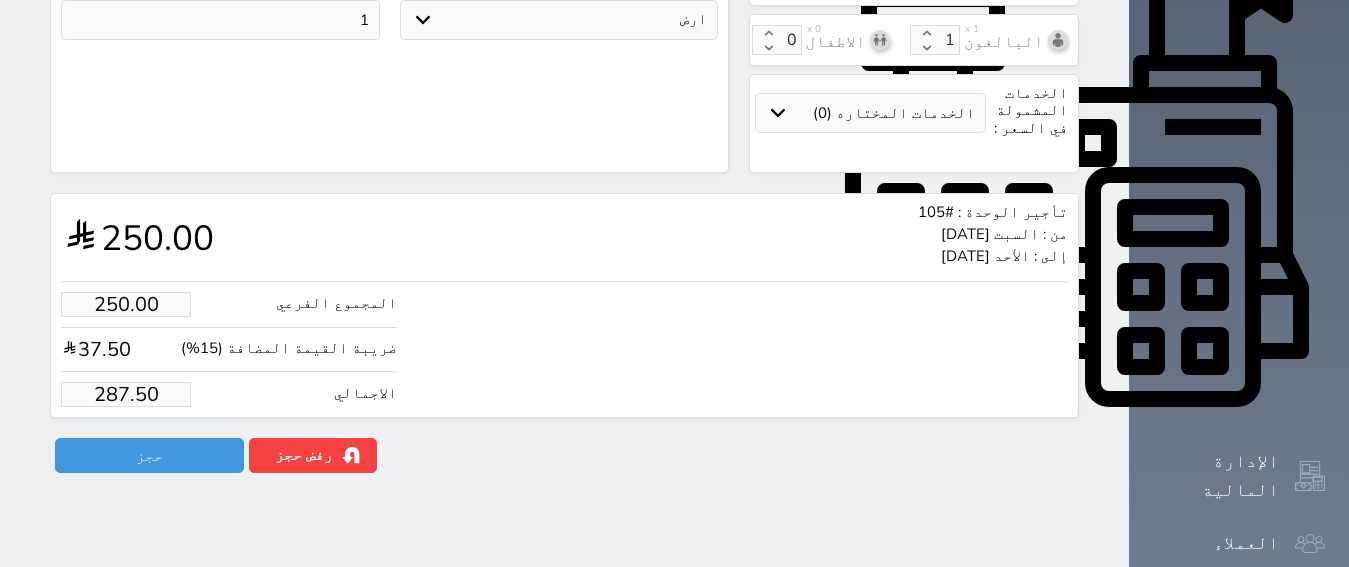 drag, startPoint x: 65, startPoint y: 363, endPoint x: 244, endPoint y: 360, distance: 179.02513 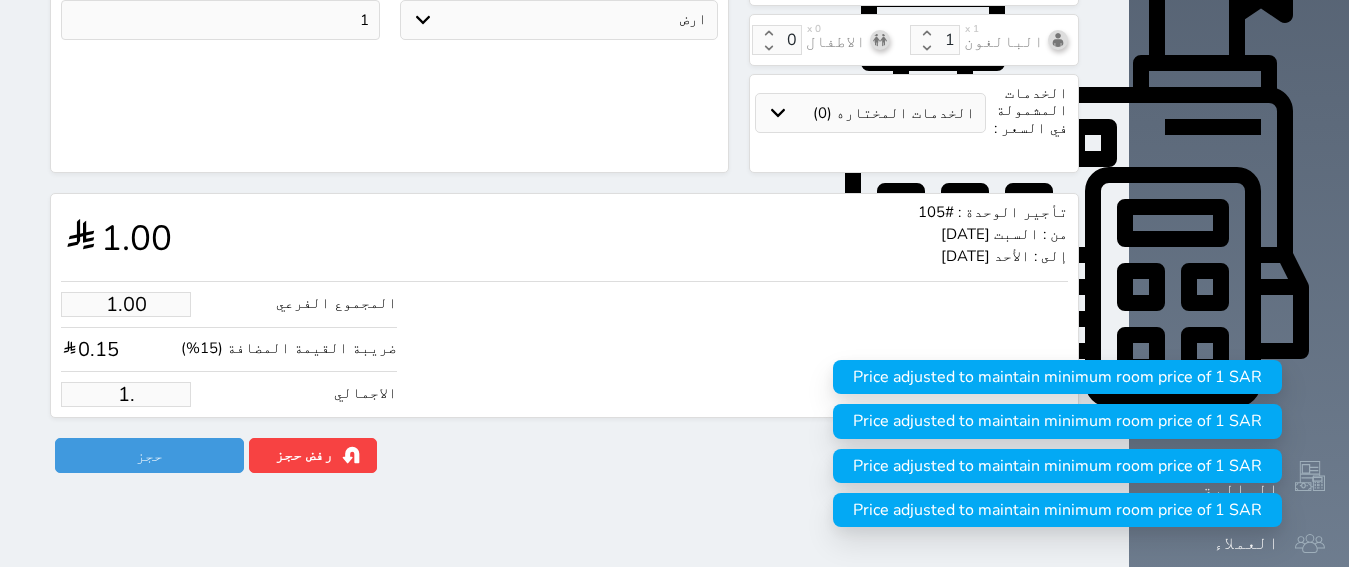 type on "1" 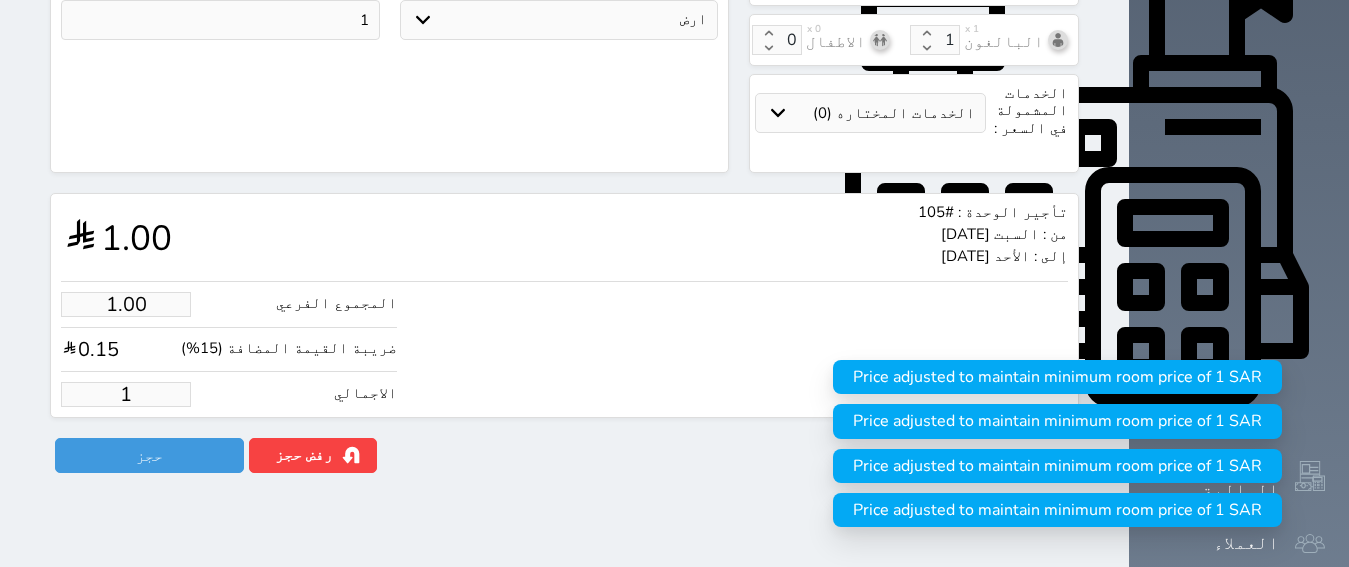 type 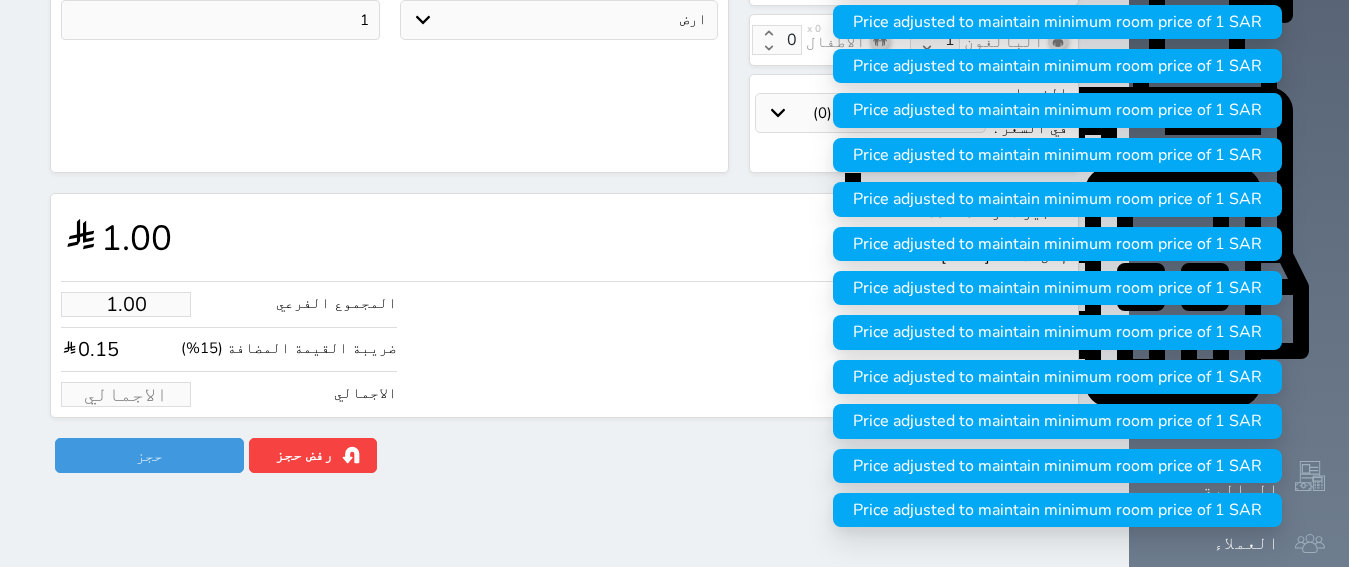 type on "1.74" 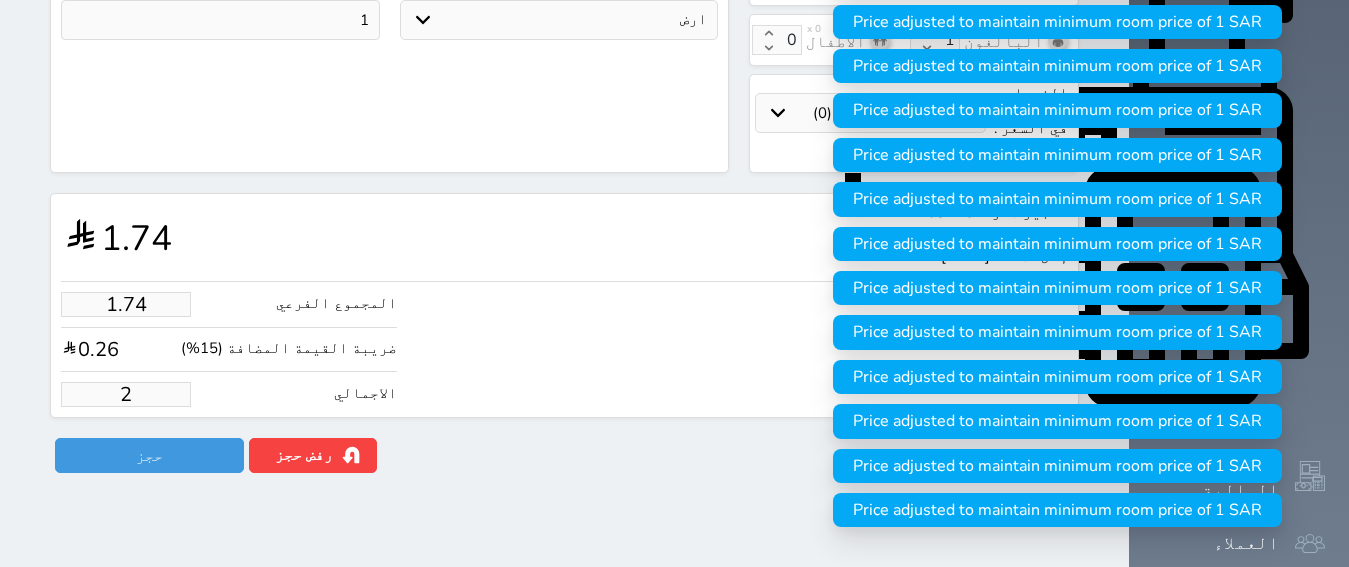 type on "17.39" 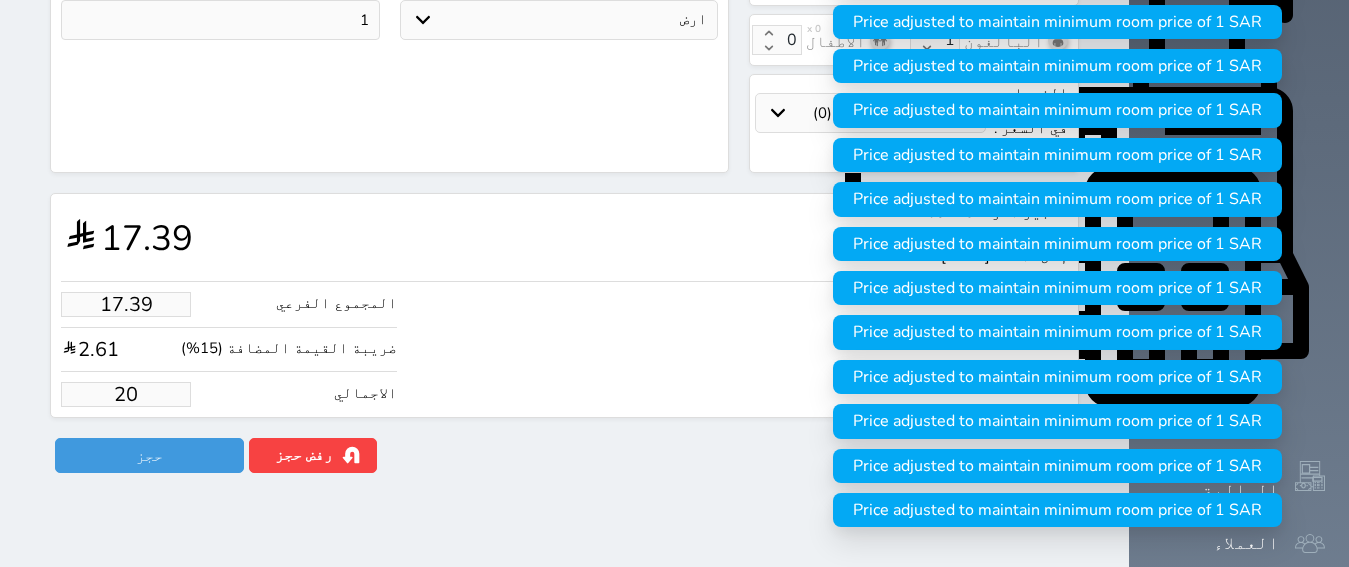 type on "173.91" 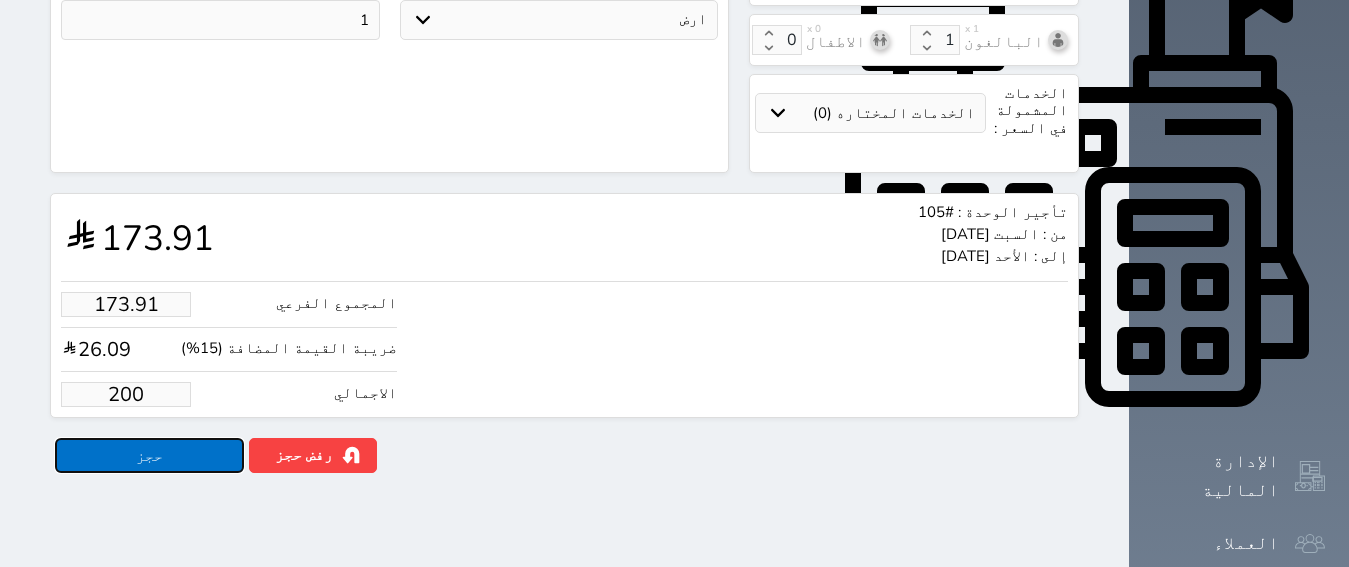 type on "200.00" 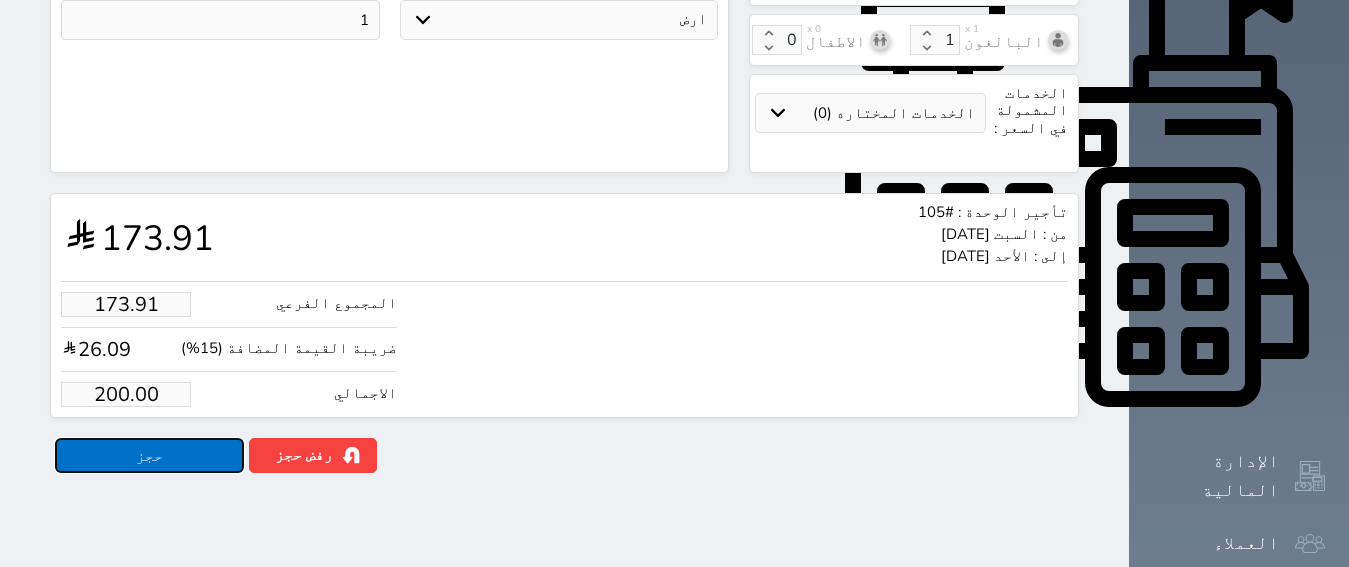click on "حجز" at bounding box center (149, 455) 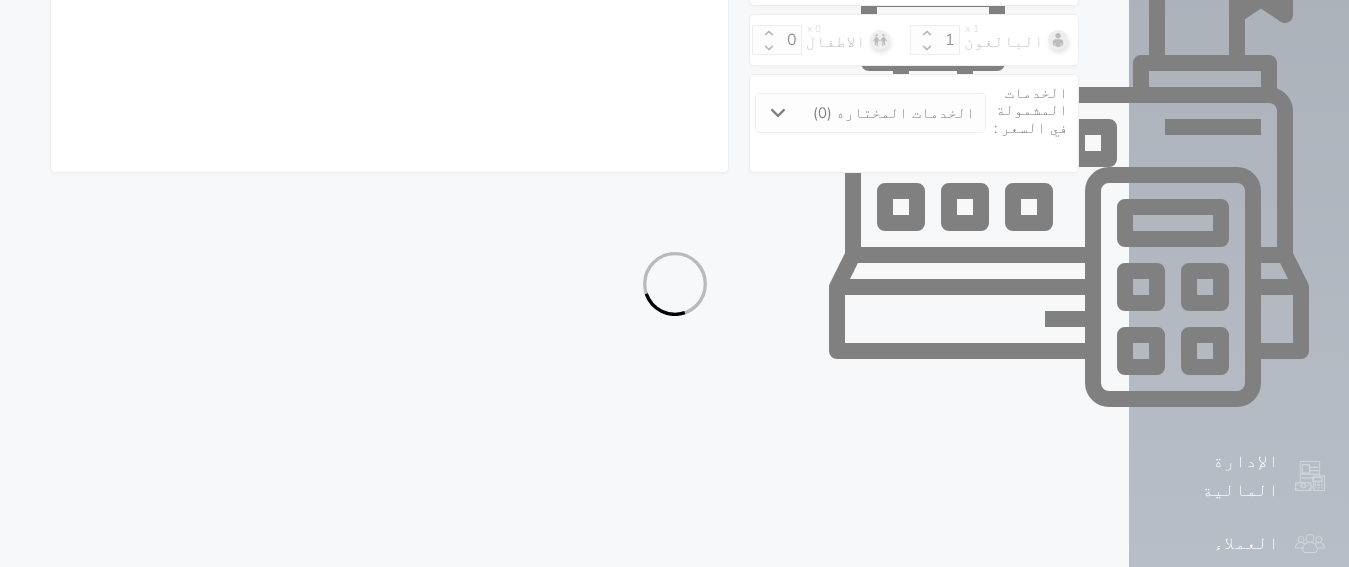 select on "4" 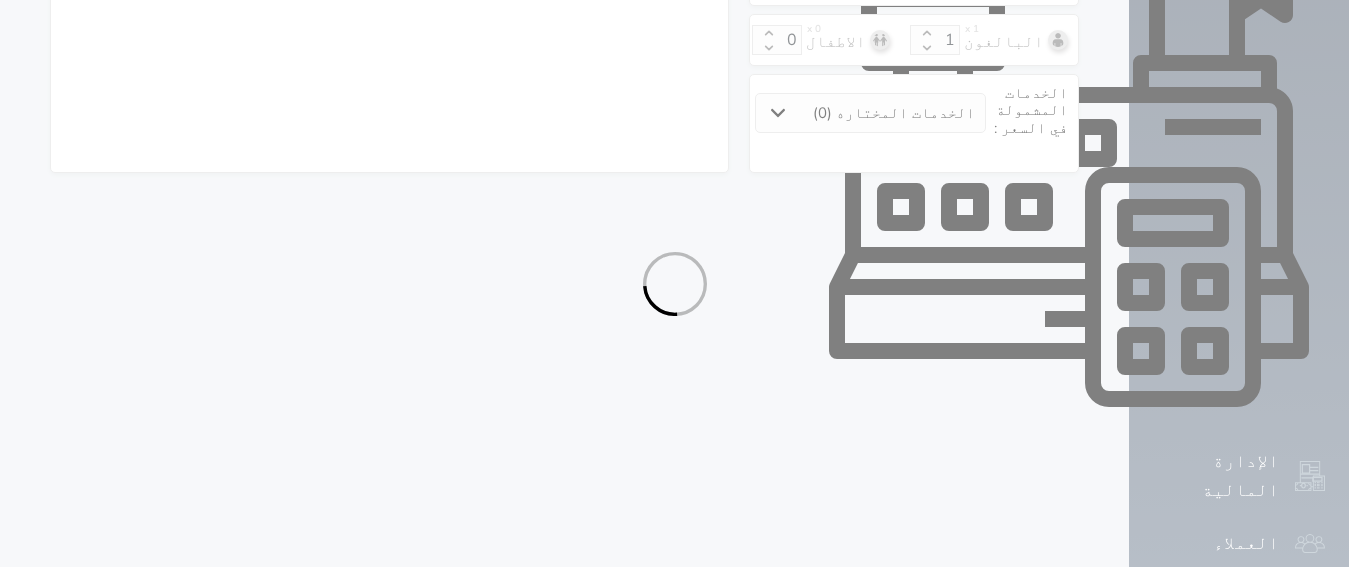 select on "305" 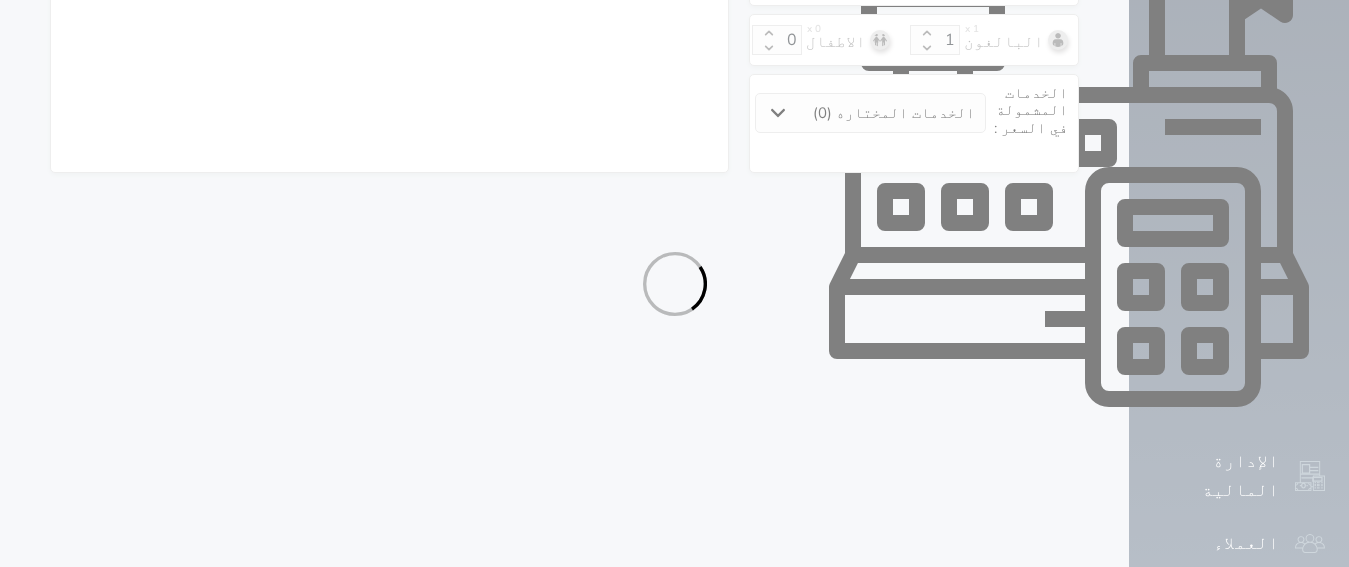select on "4" 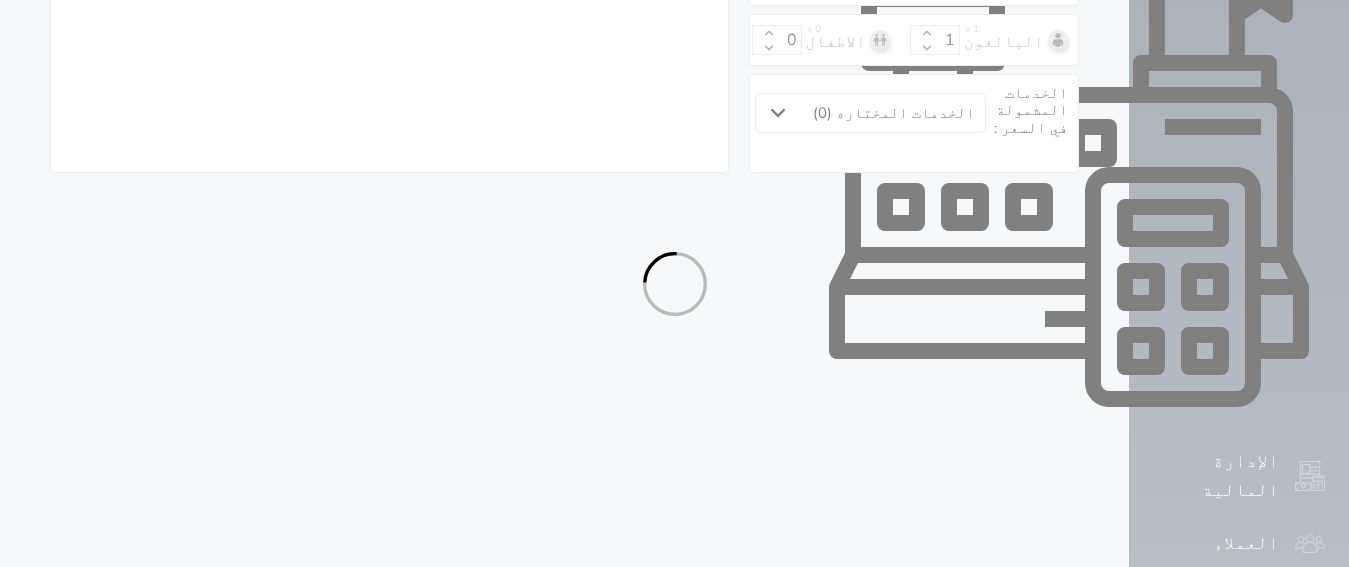 select on "7" 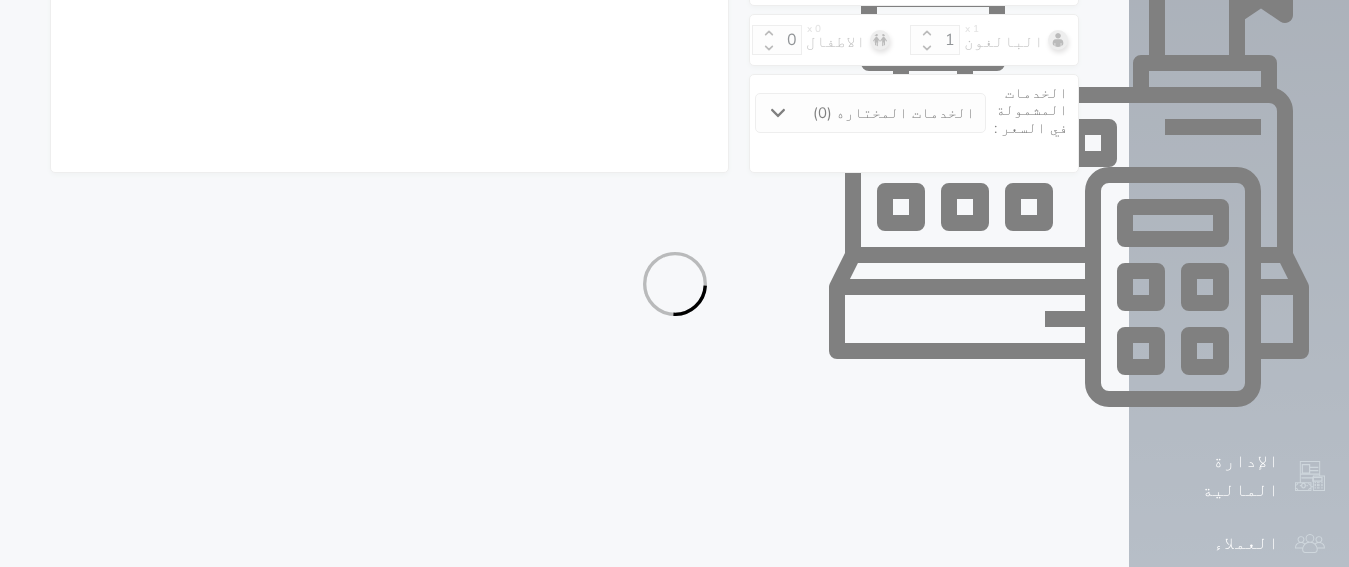 select on "9" 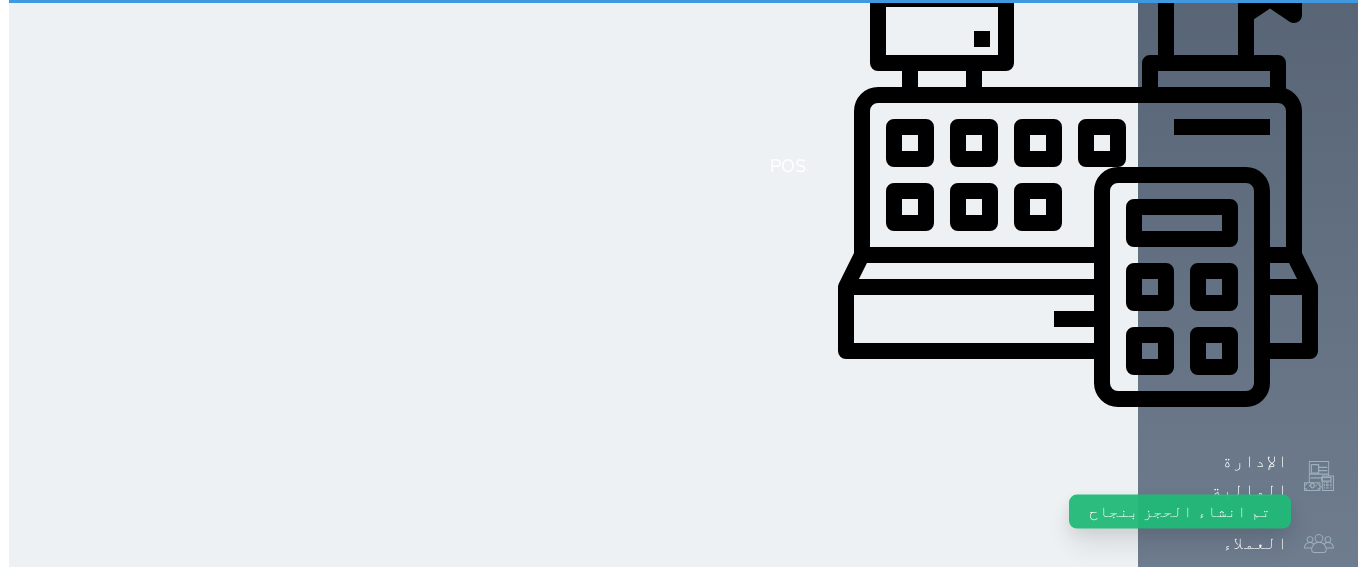 scroll, scrollTop: 0, scrollLeft: 0, axis: both 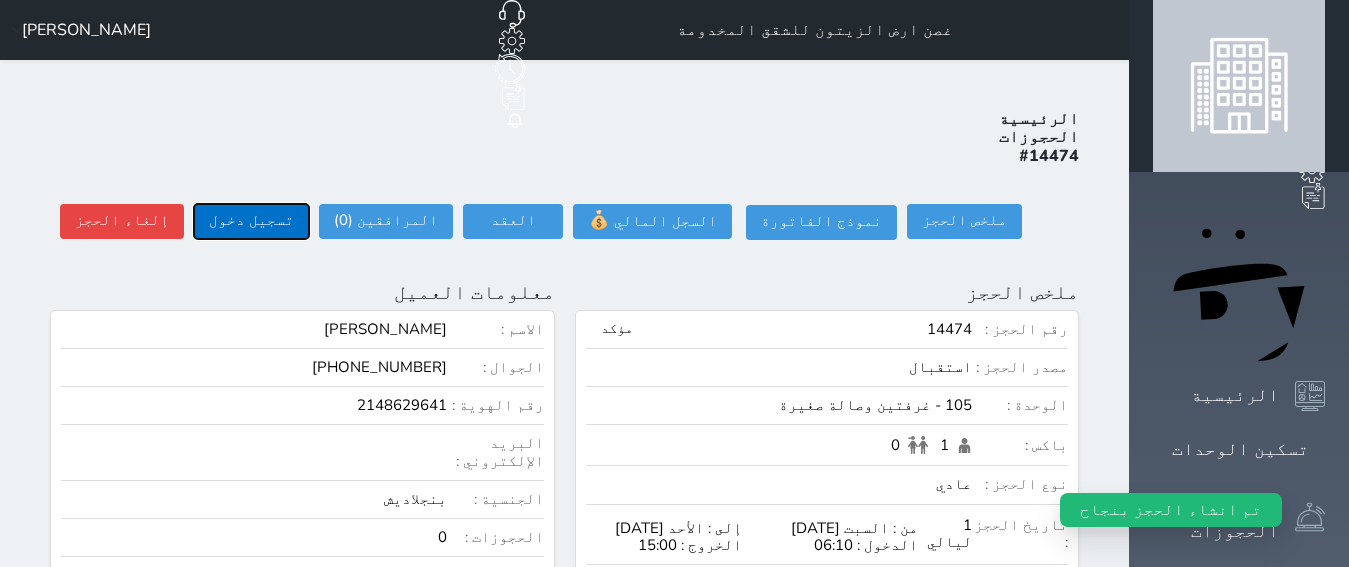 click on "تسجيل دخول" at bounding box center [251, 221] 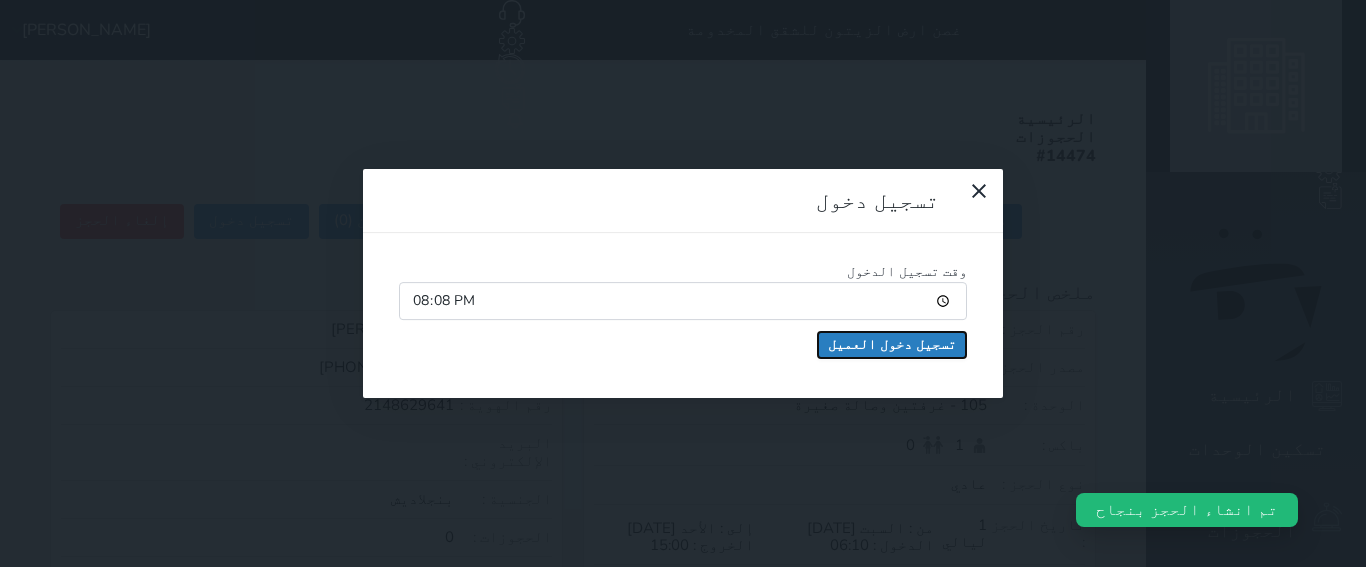 click on "تسجيل دخول العميل" at bounding box center (892, 345) 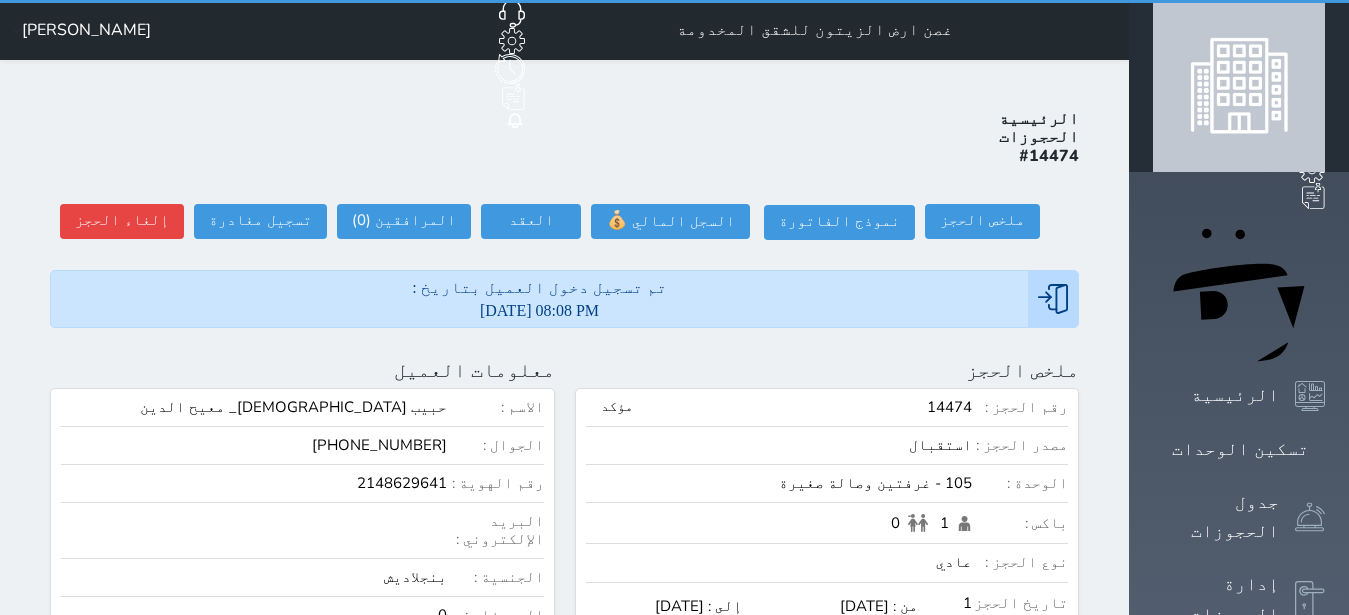scroll, scrollTop: 0, scrollLeft: 0, axis: both 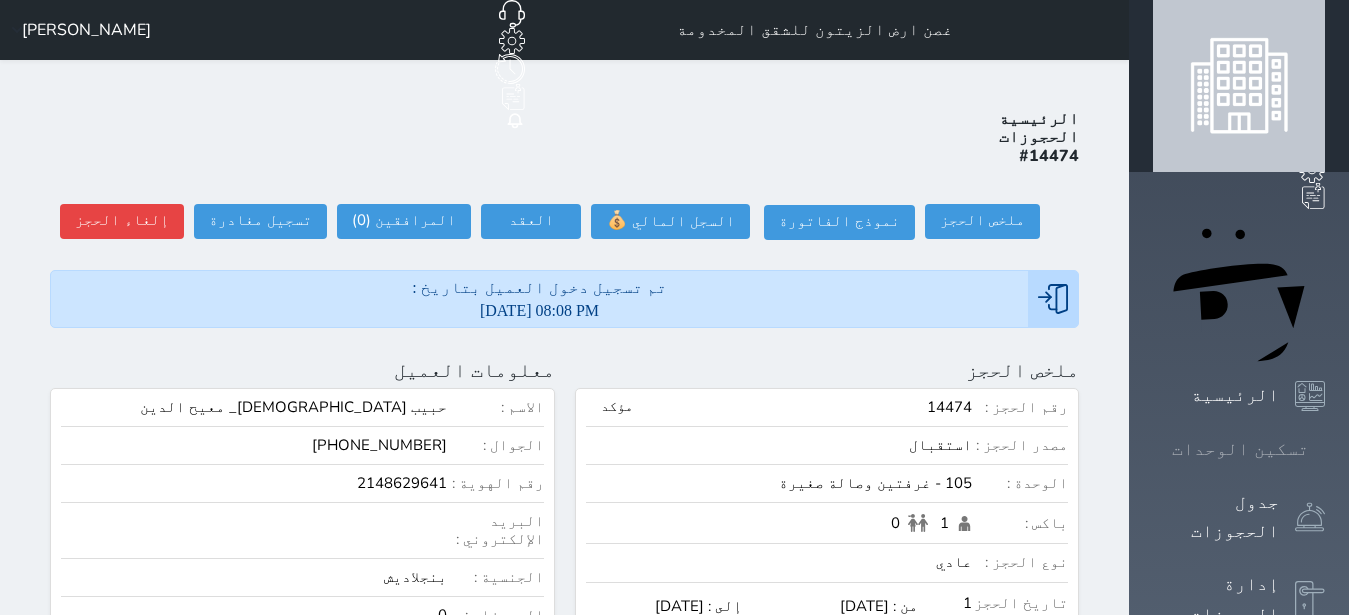 click 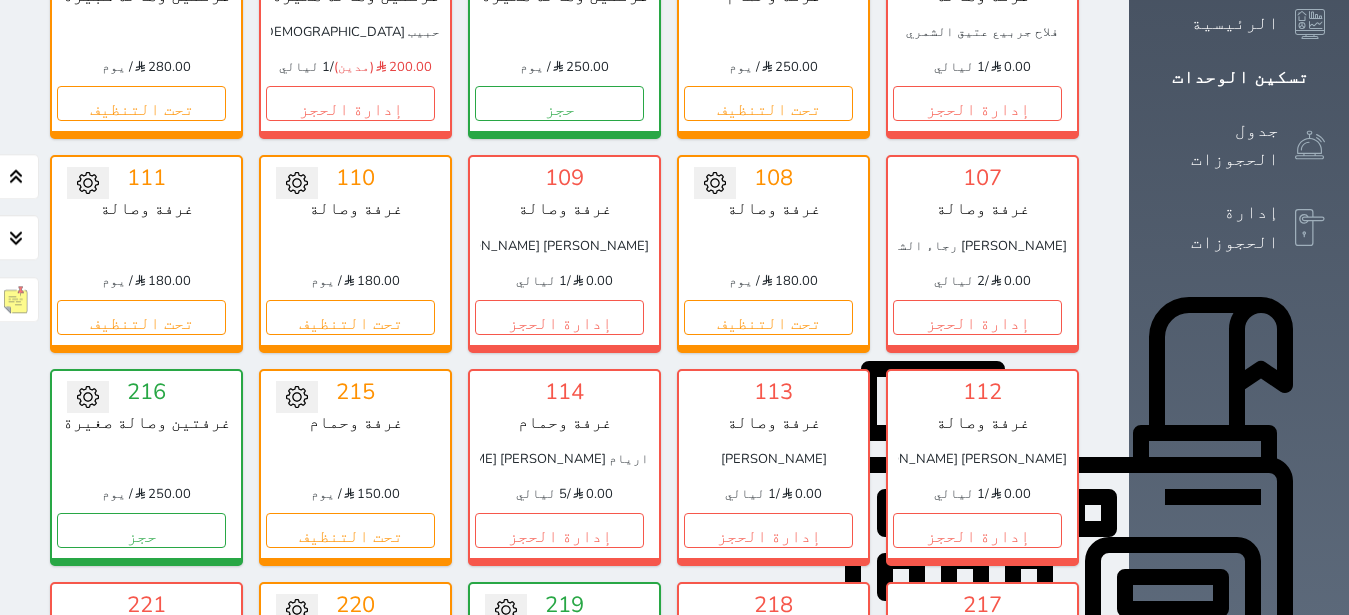 scroll, scrollTop: 321, scrollLeft: 0, axis: vertical 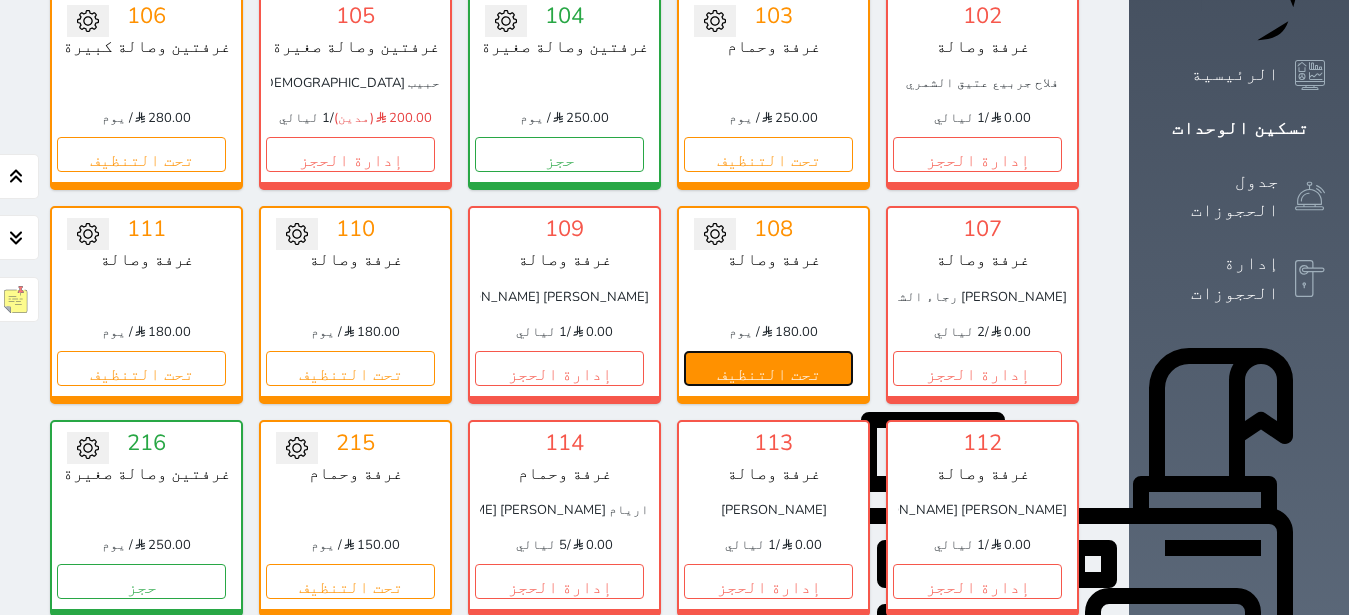 click on "تحت التنظيف" at bounding box center [768, 368] 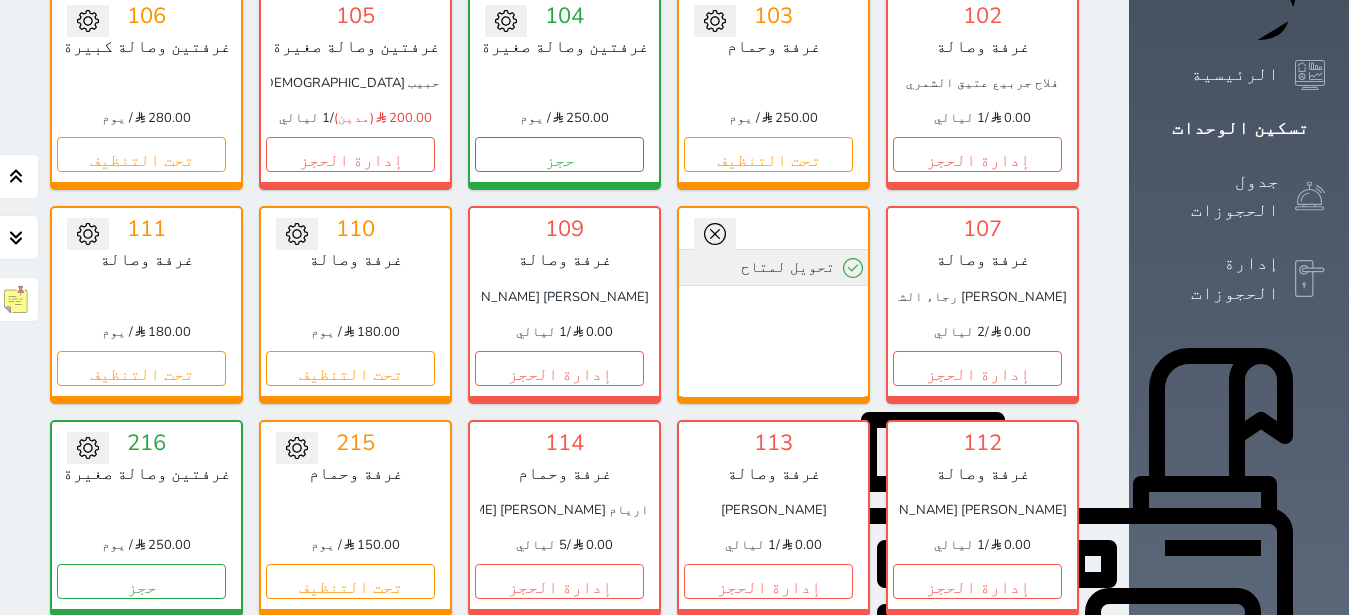 click on "تحويل لمتاح" at bounding box center [773, 267] 